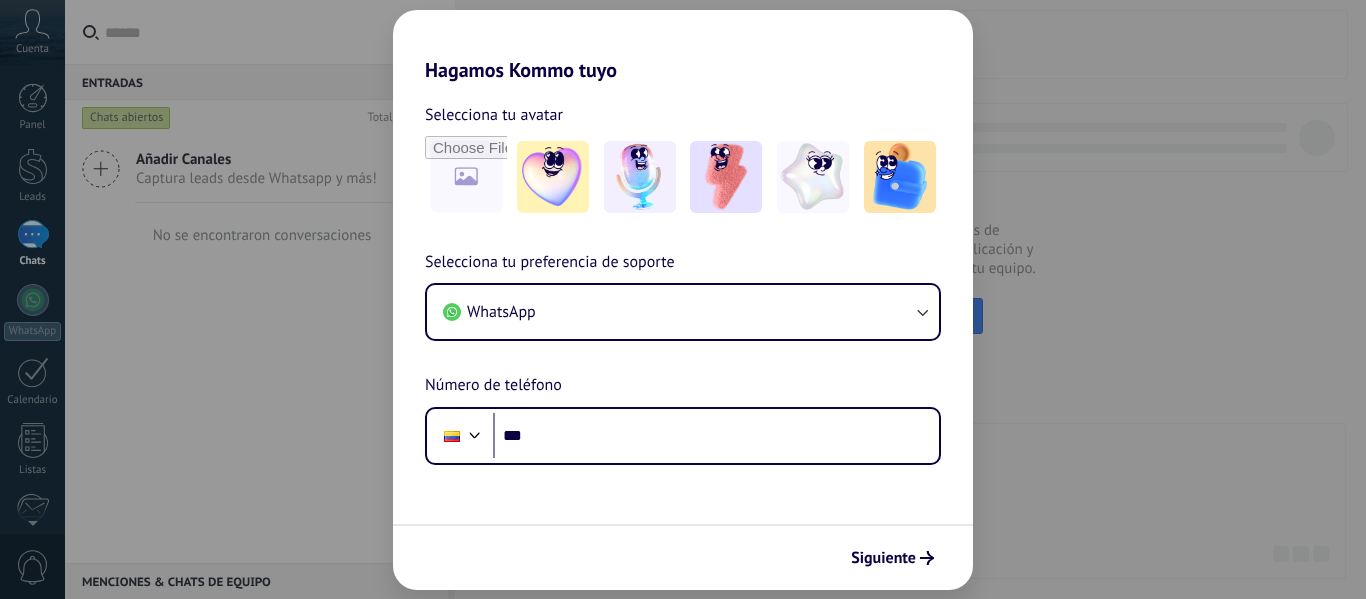 scroll, scrollTop: 0, scrollLeft: 0, axis: both 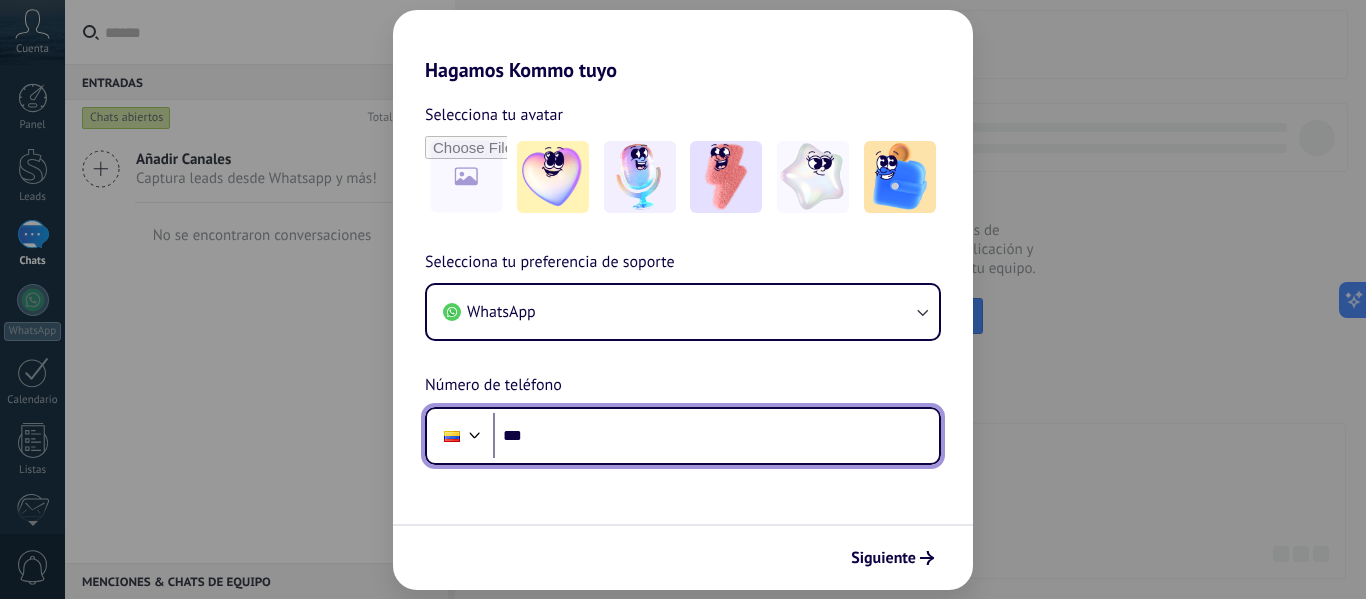 click on "***" at bounding box center [716, 436] 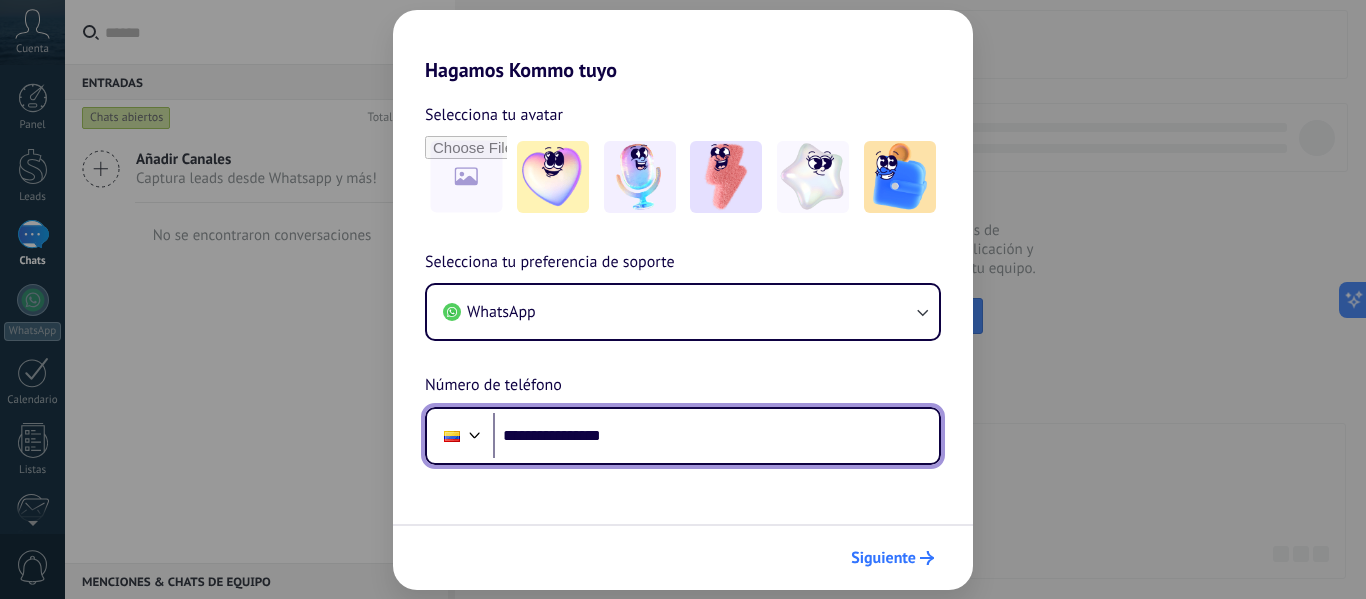 type on "**********" 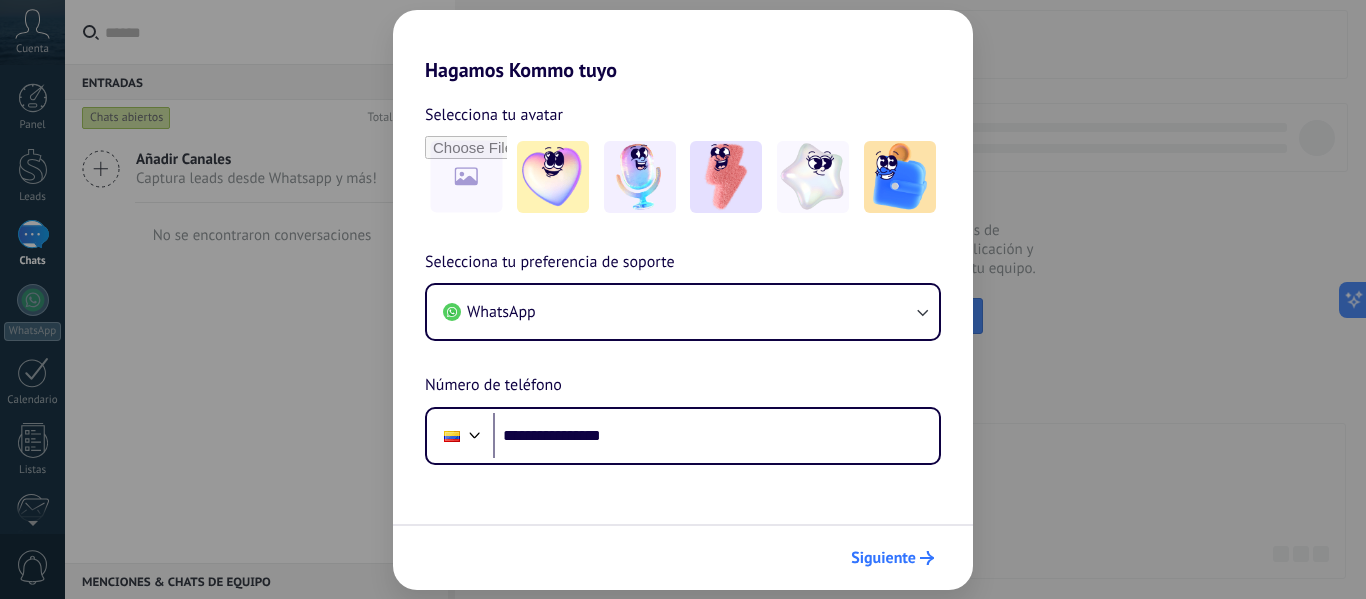 click on "Siguiente" at bounding box center (883, 558) 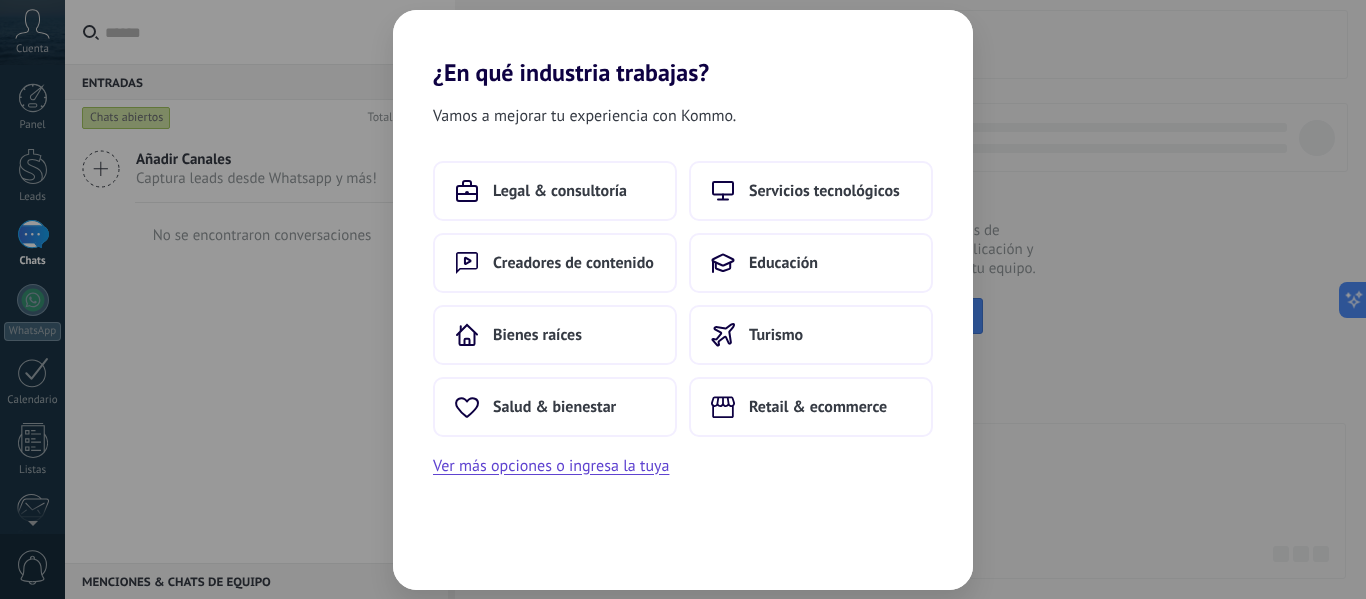 scroll, scrollTop: 0, scrollLeft: 0, axis: both 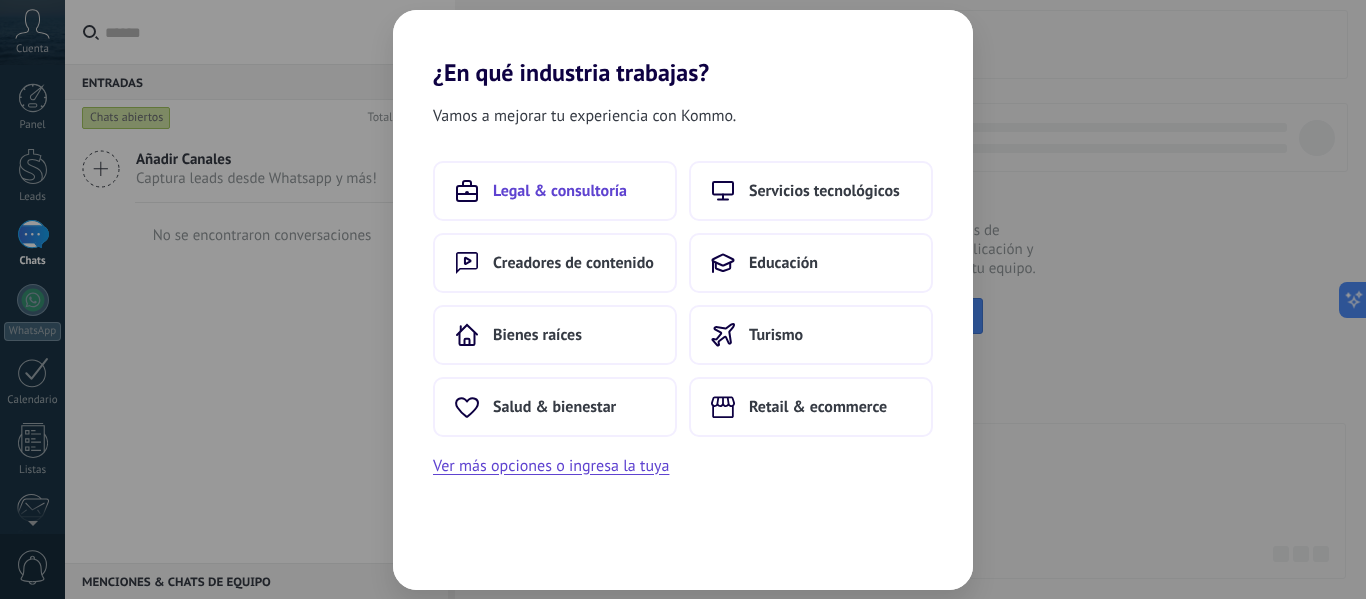 click on "Legal & consultoría" at bounding box center (560, 191) 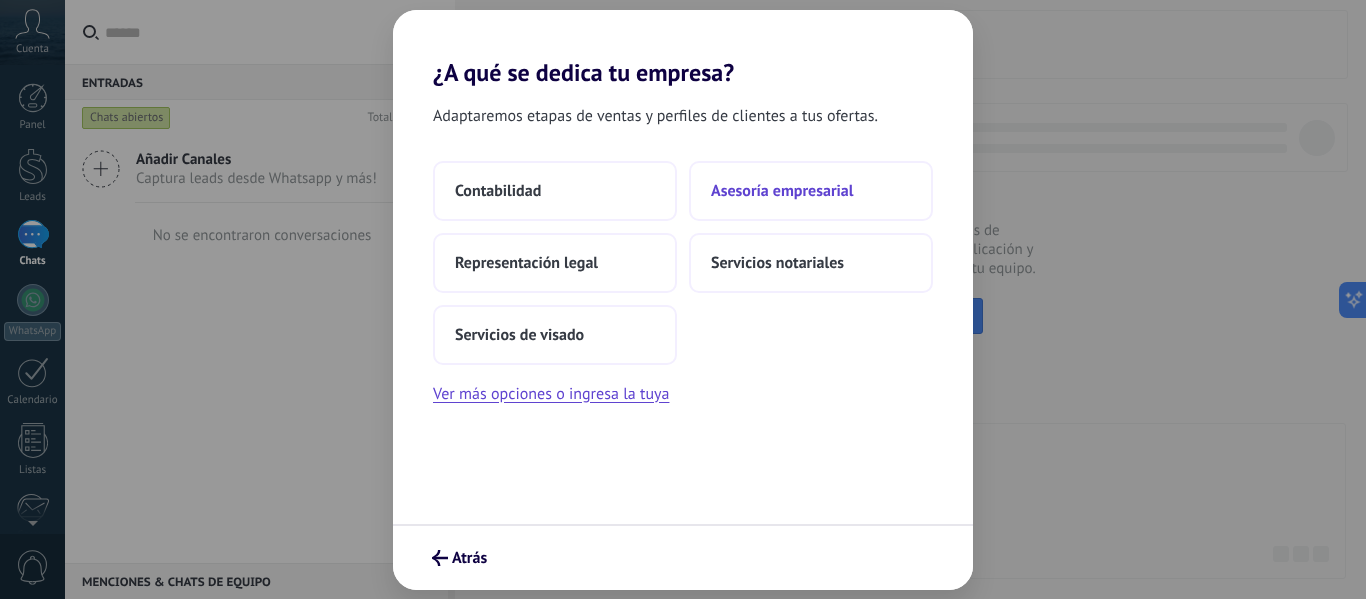 click on "Asesoría empresarial" at bounding box center (782, 191) 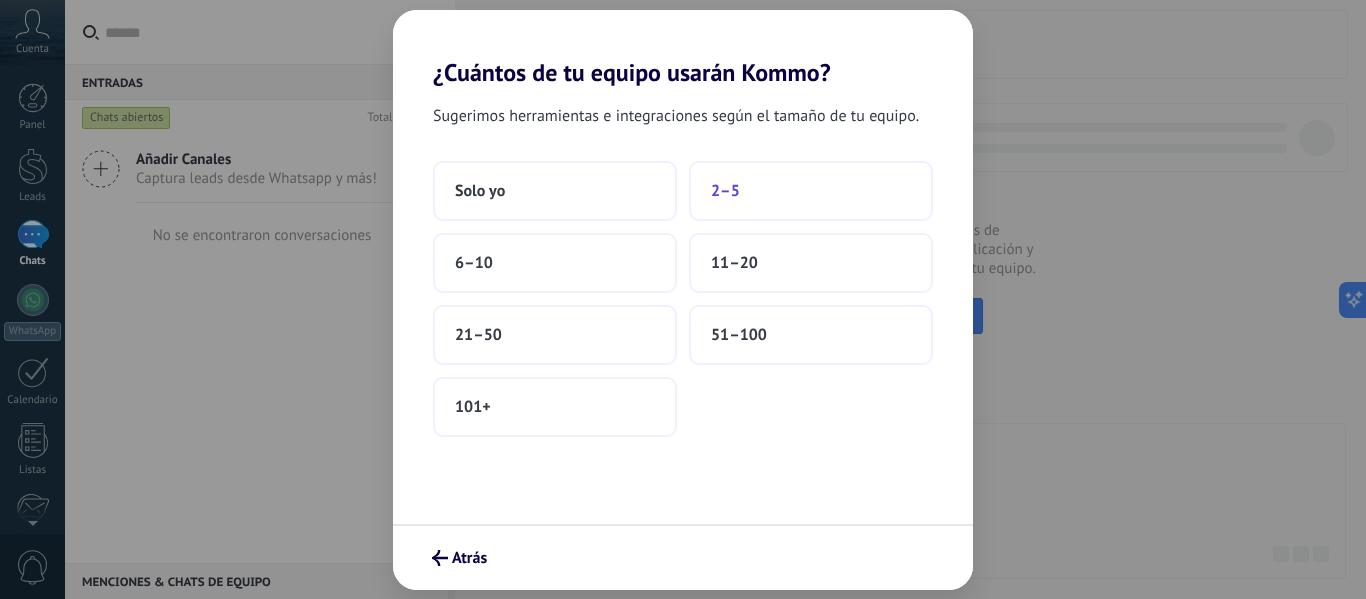 click on "2–5" at bounding box center (811, 191) 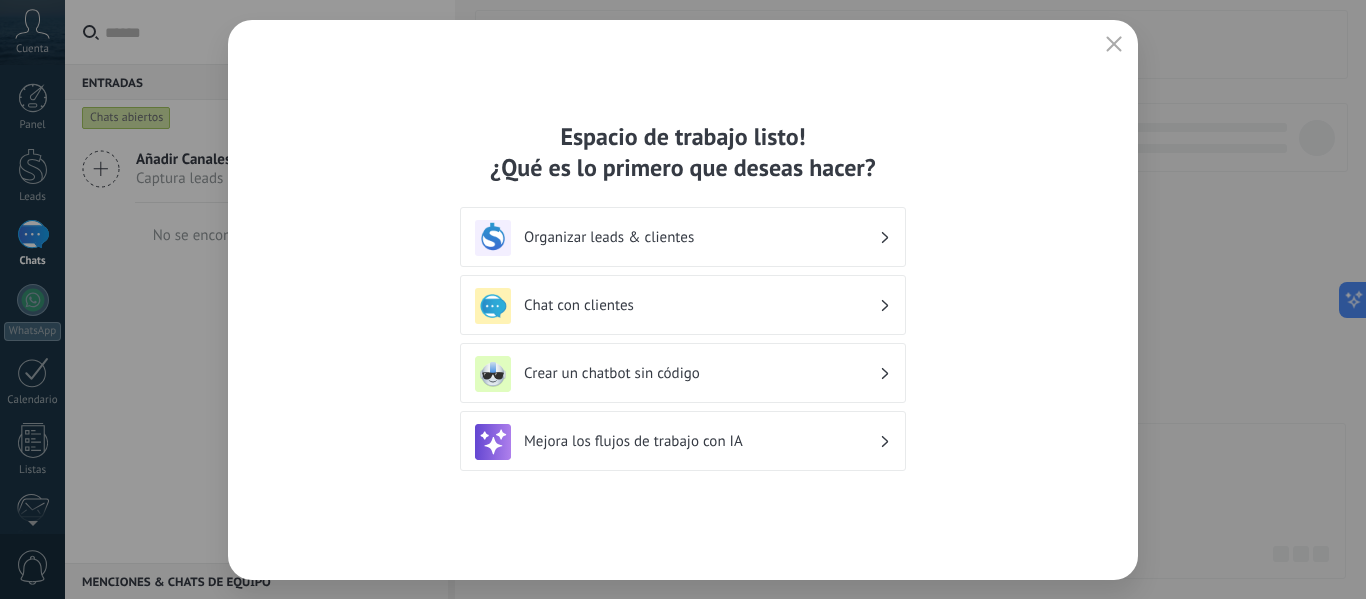 click on "Chat con clientes" at bounding box center (701, 305) 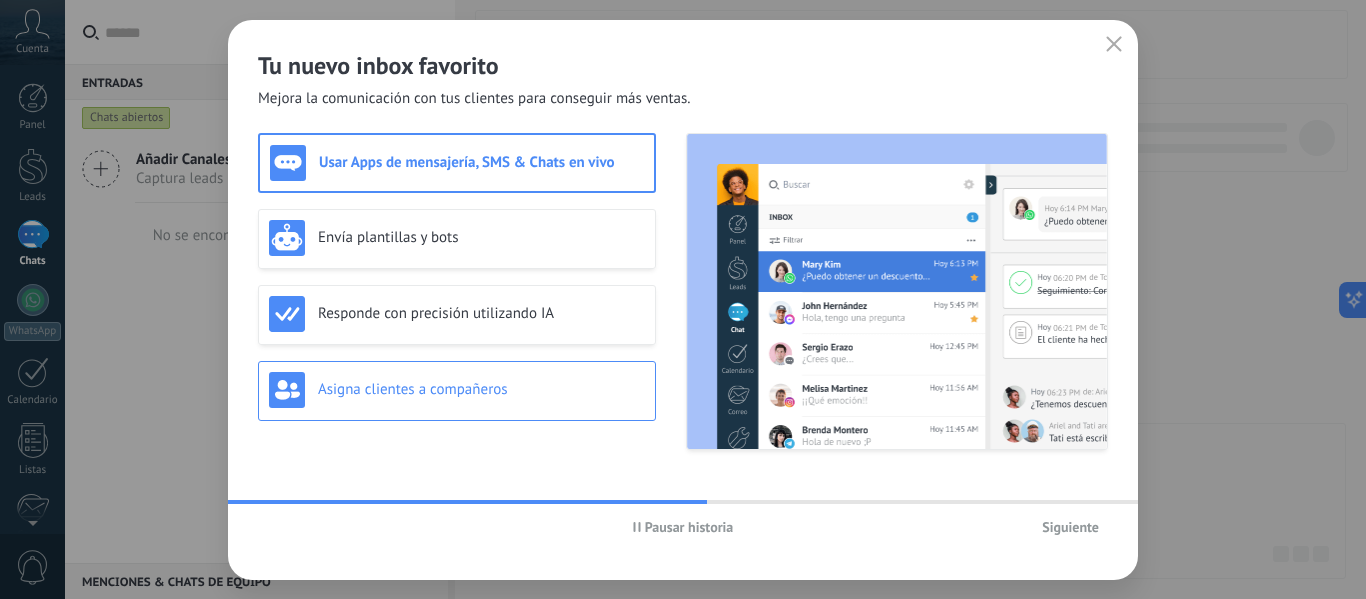 click on "Asigna clientes a compañeros" at bounding box center (481, 389) 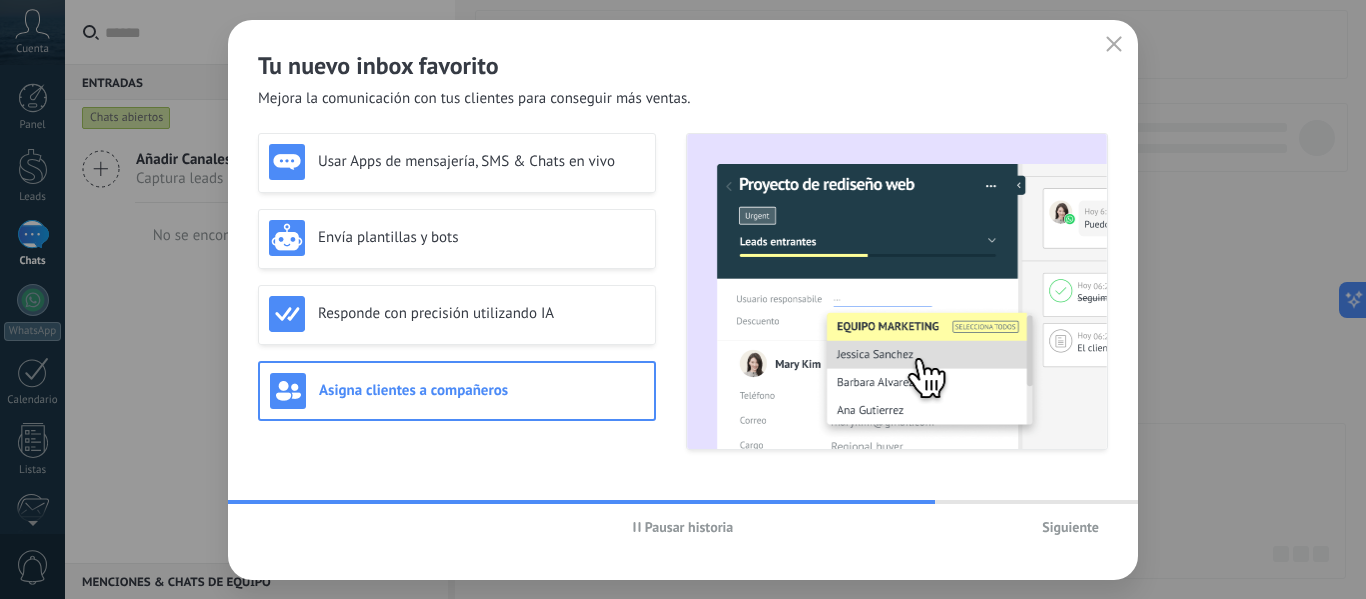 click on "Siguiente" at bounding box center [1070, 527] 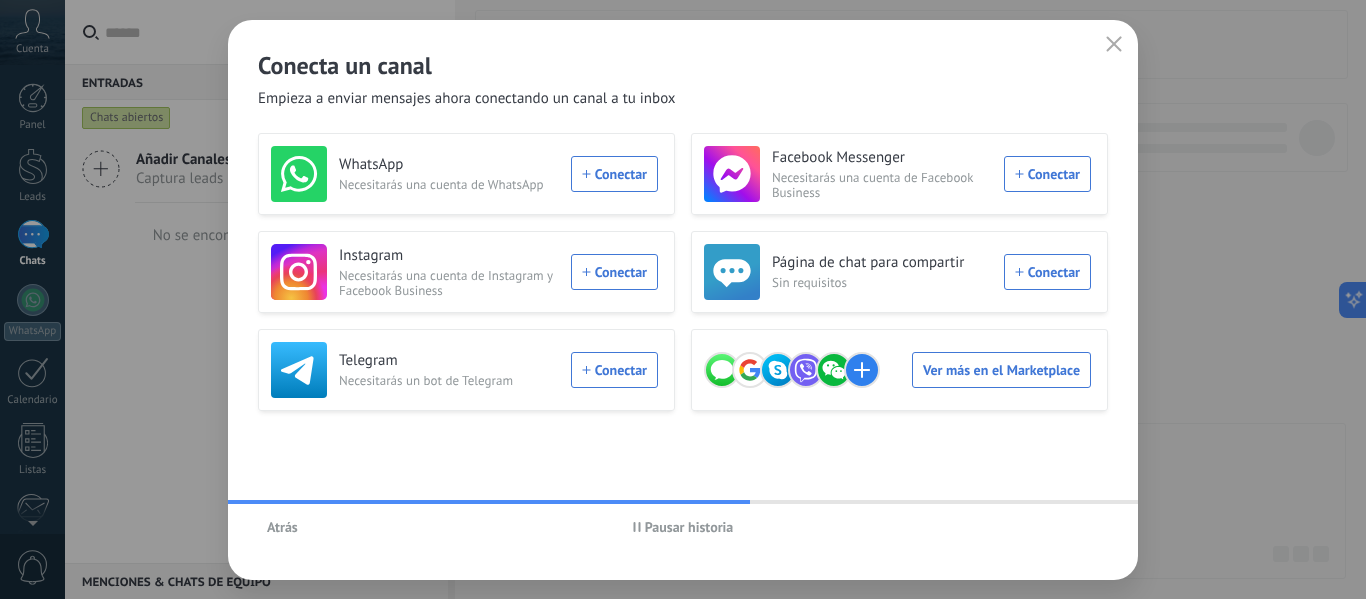 click 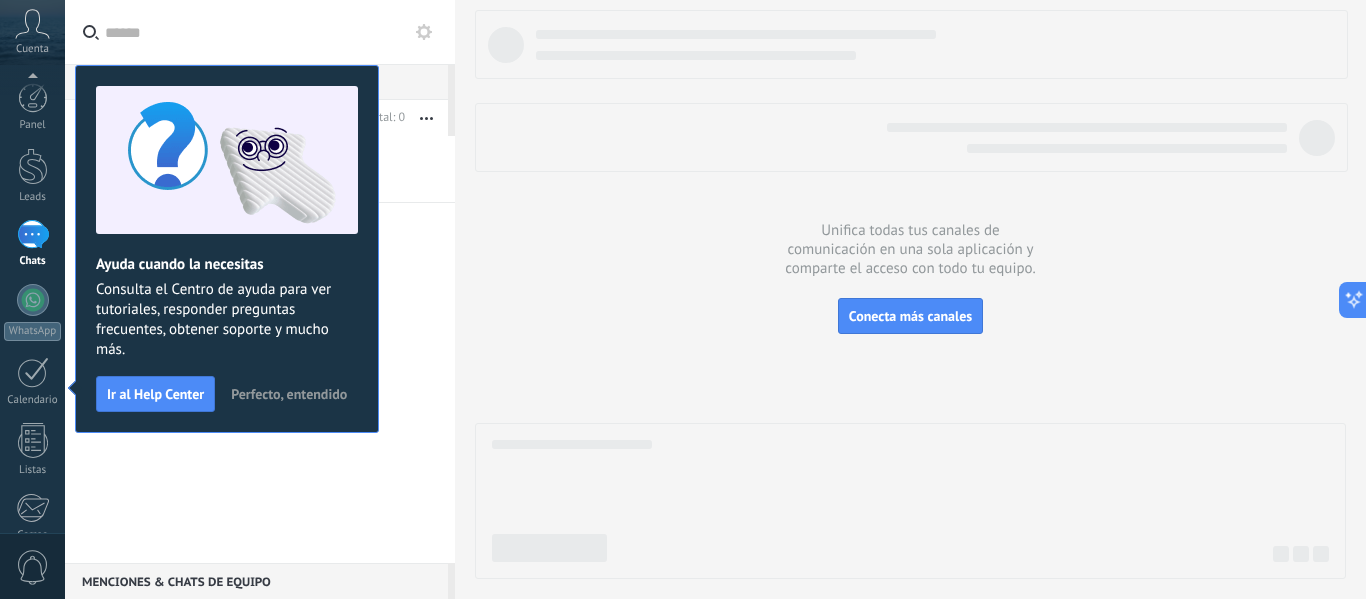 scroll, scrollTop: 233, scrollLeft: 0, axis: vertical 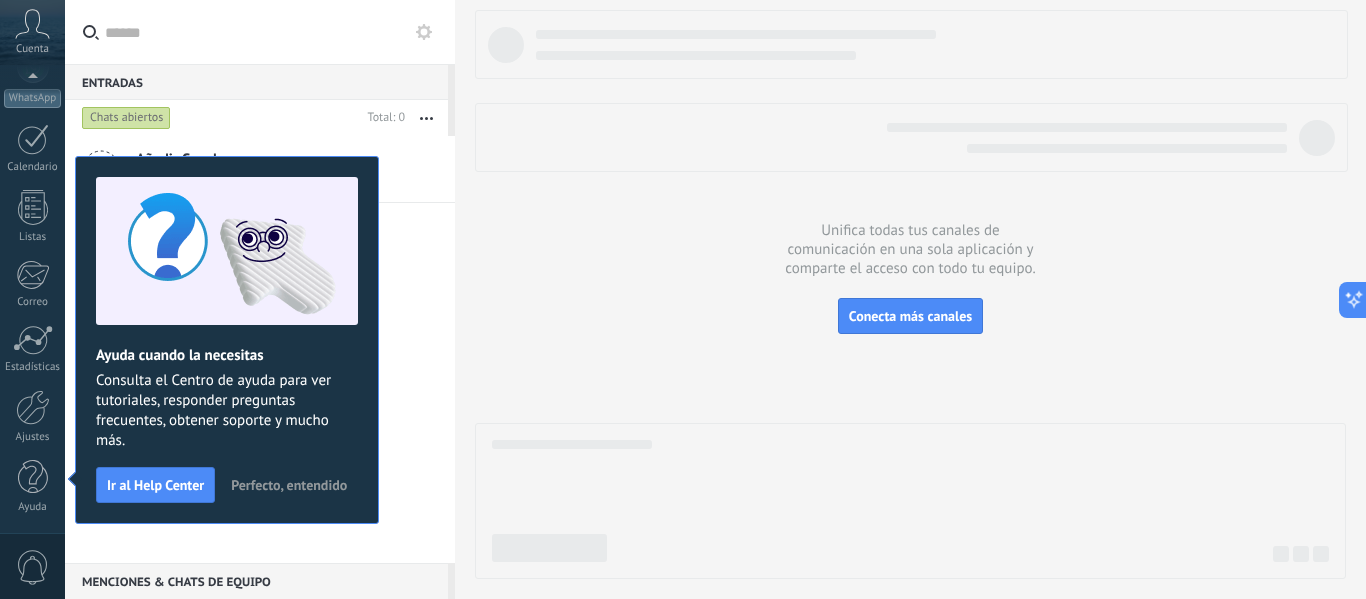 click on "Perfecto, entendido" at bounding box center (289, 485) 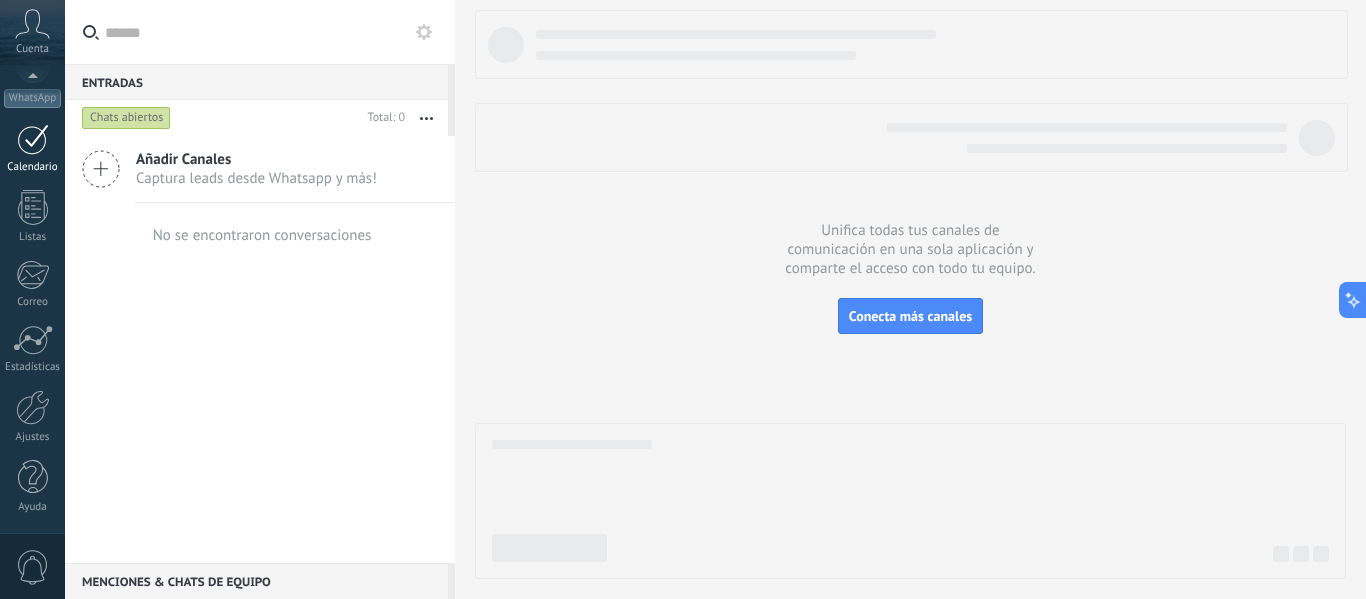 click on "Calendario" at bounding box center (32, 149) 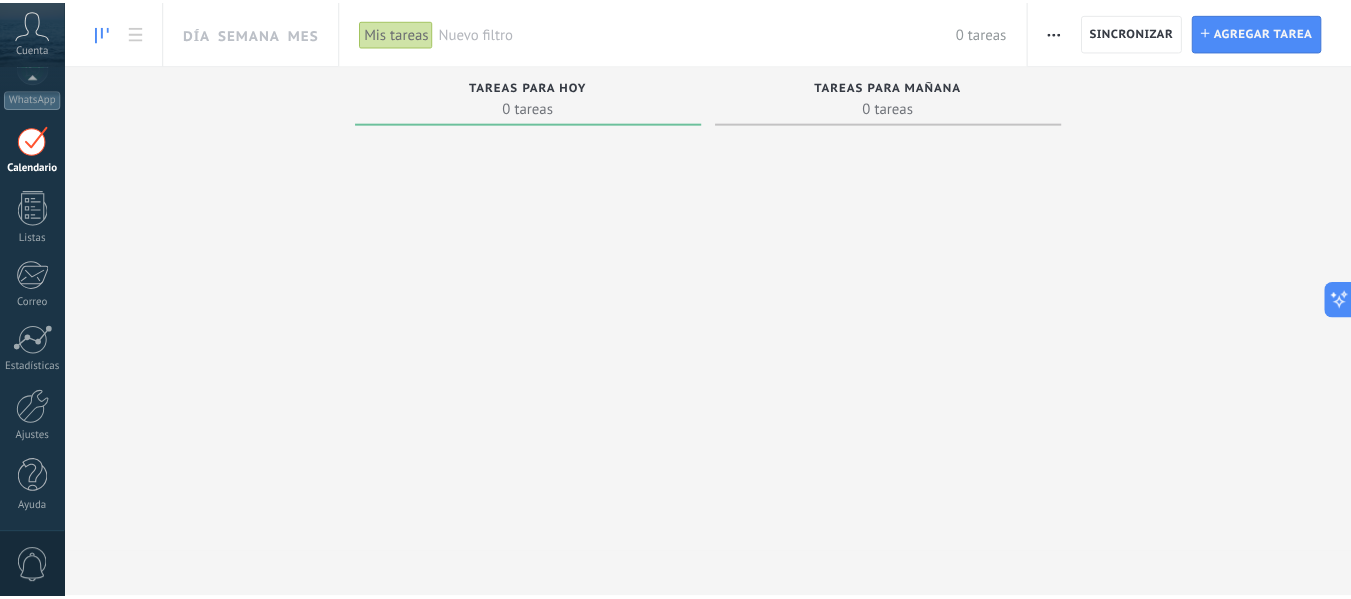 scroll, scrollTop: 58, scrollLeft: 0, axis: vertical 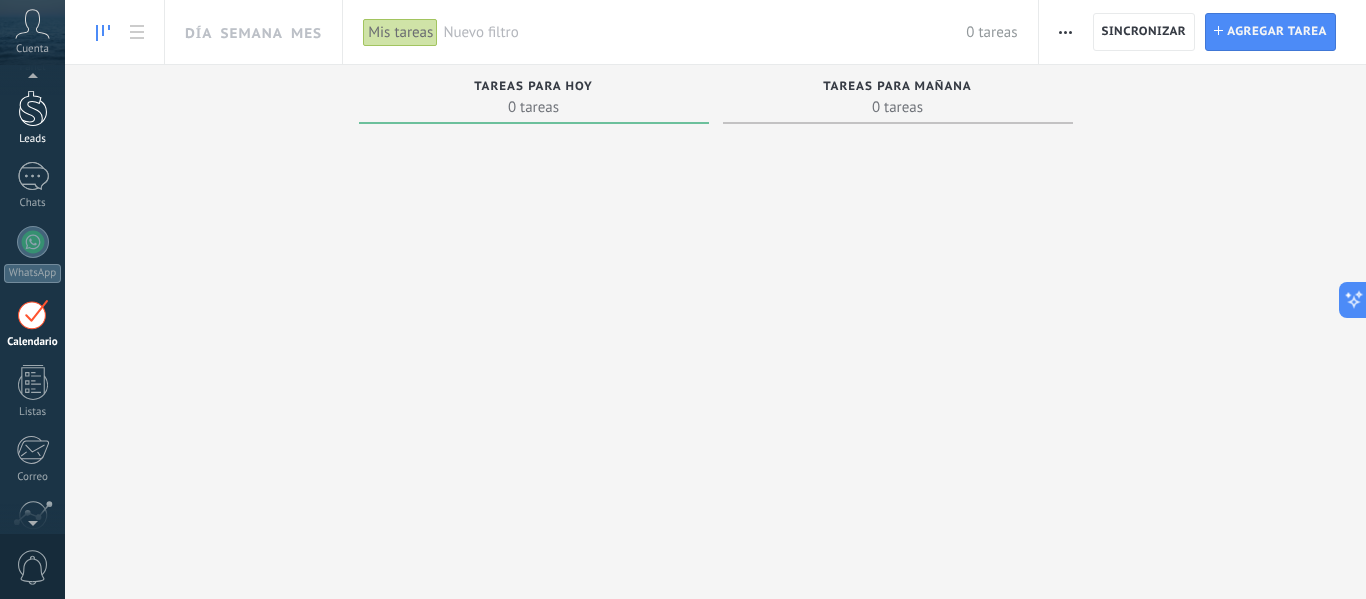 click at bounding box center (33, 108) 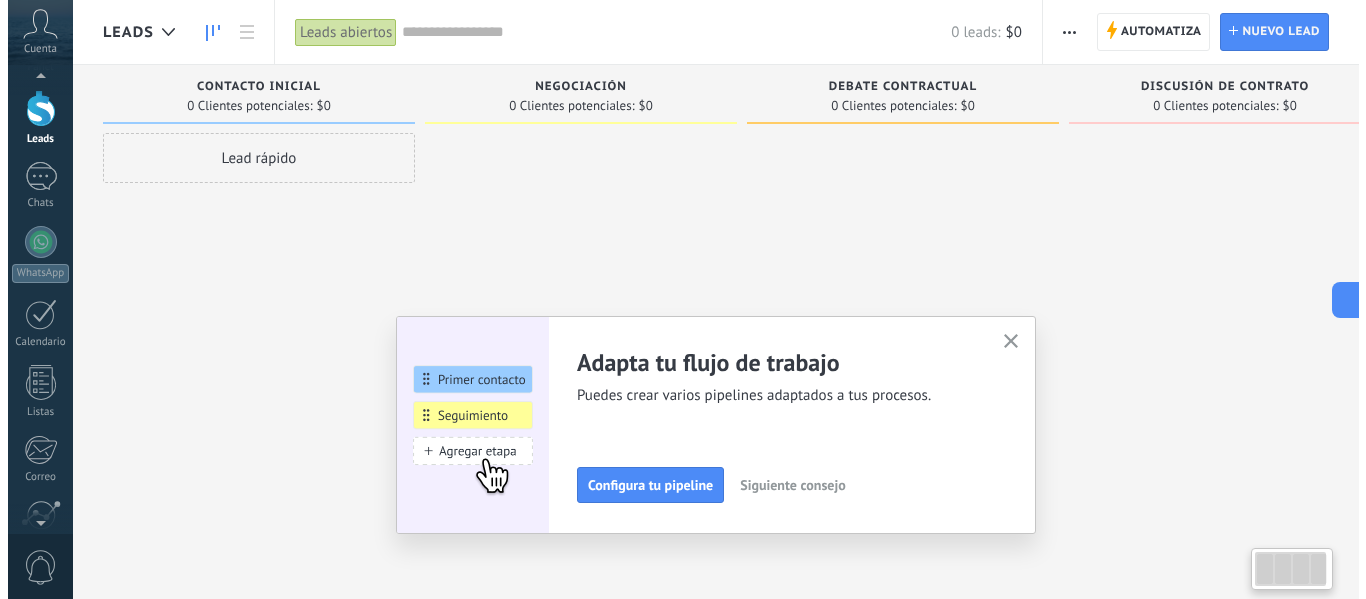 scroll, scrollTop: 0, scrollLeft: 0, axis: both 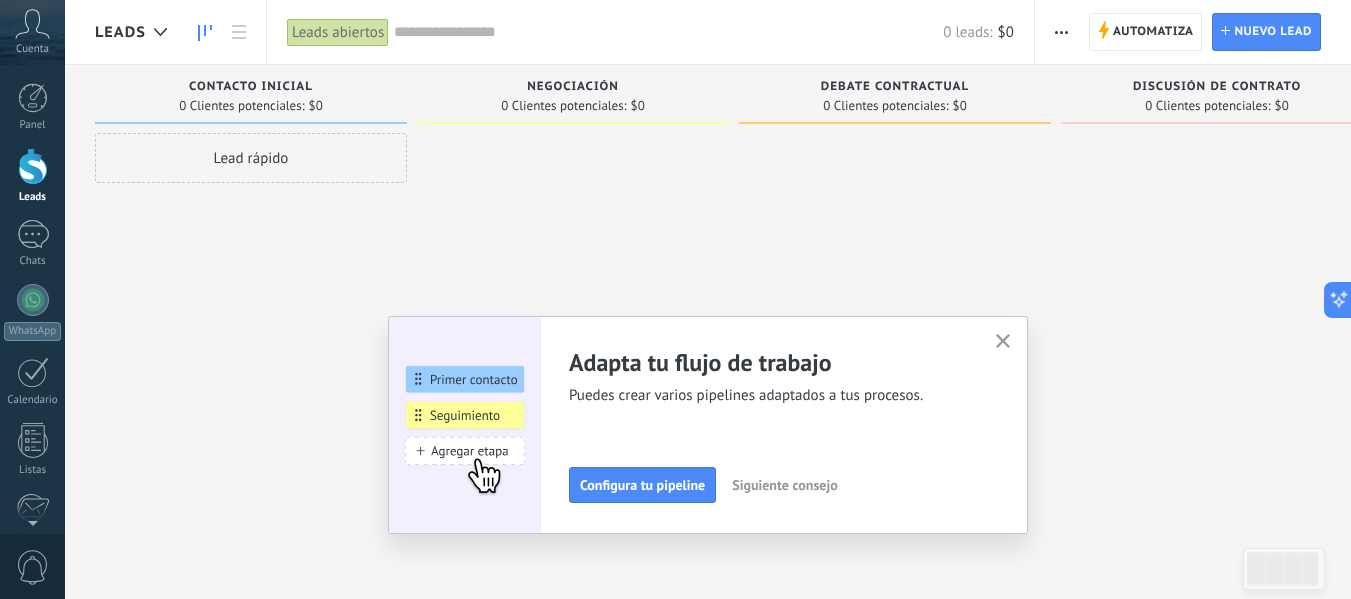 drag, startPoint x: 1010, startPoint y: 340, endPoint x: 342, endPoint y: 259, distance: 672.893 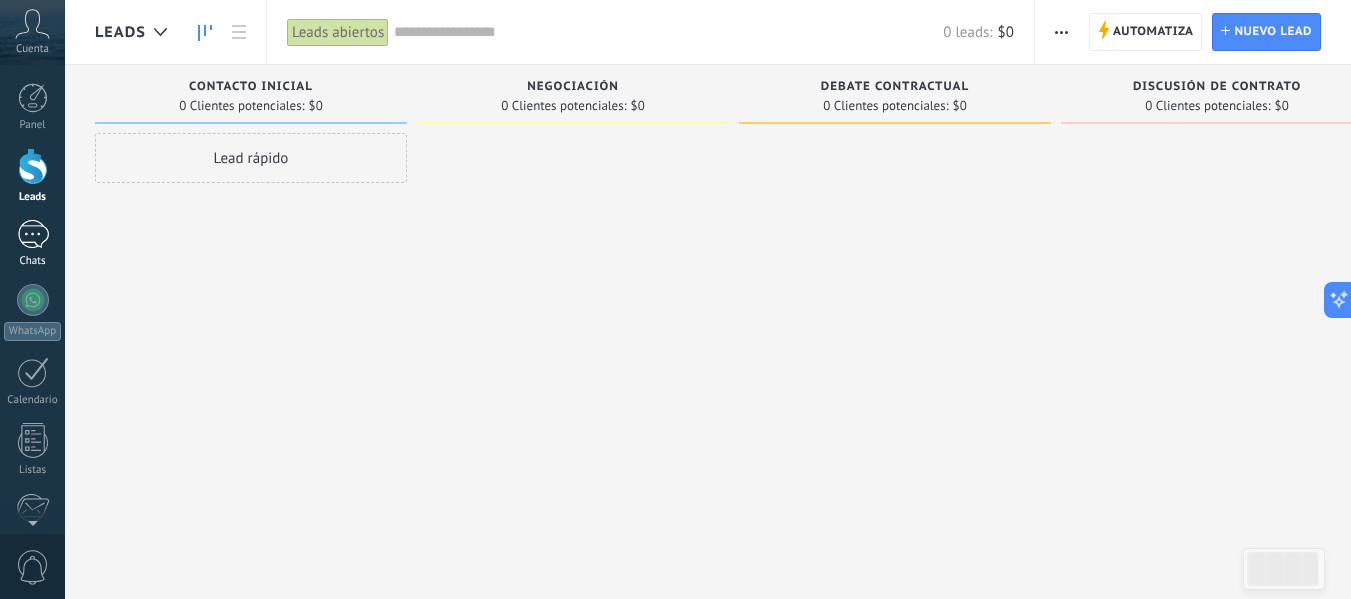 click at bounding box center (33, 234) 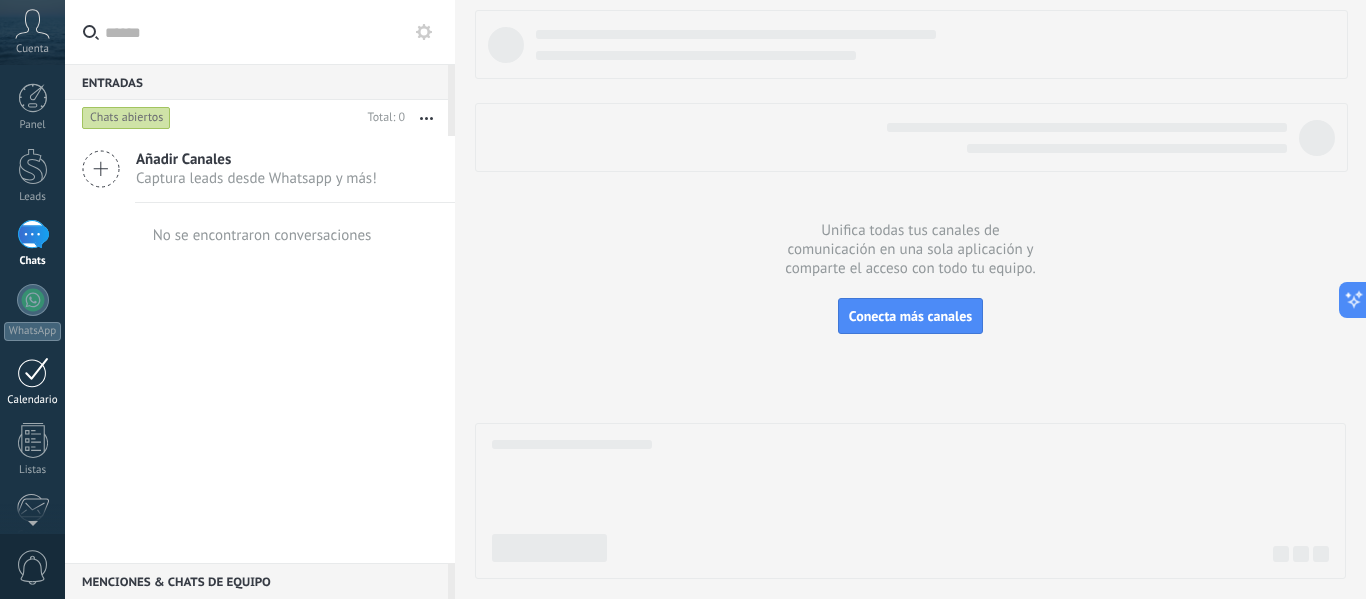click at bounding box center [33, 372] 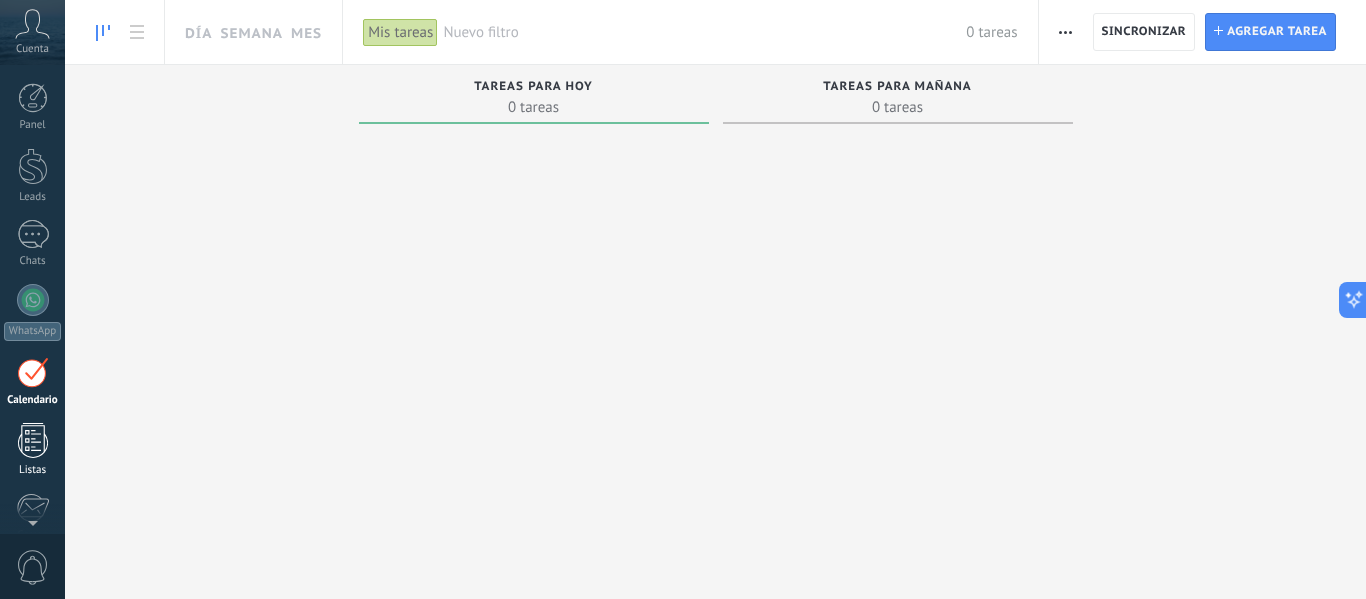 click at bounding box center [33, 440] 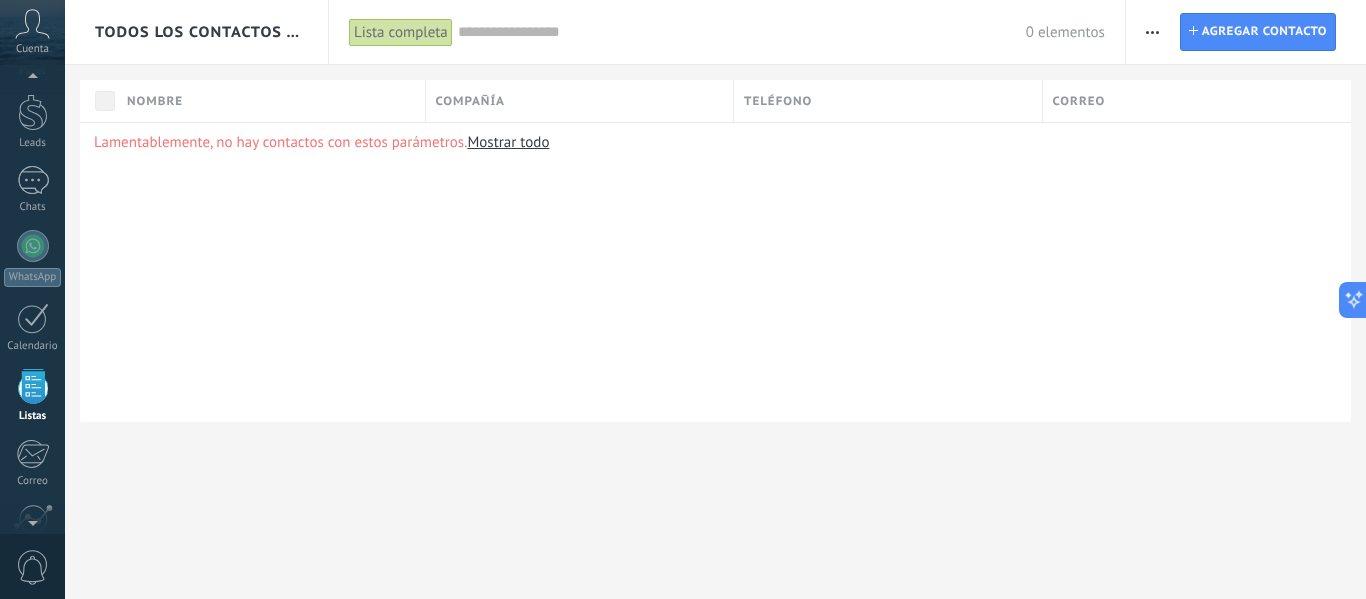 scroll, scrollTop: 124, scrollLeft: 0, axis: vertical 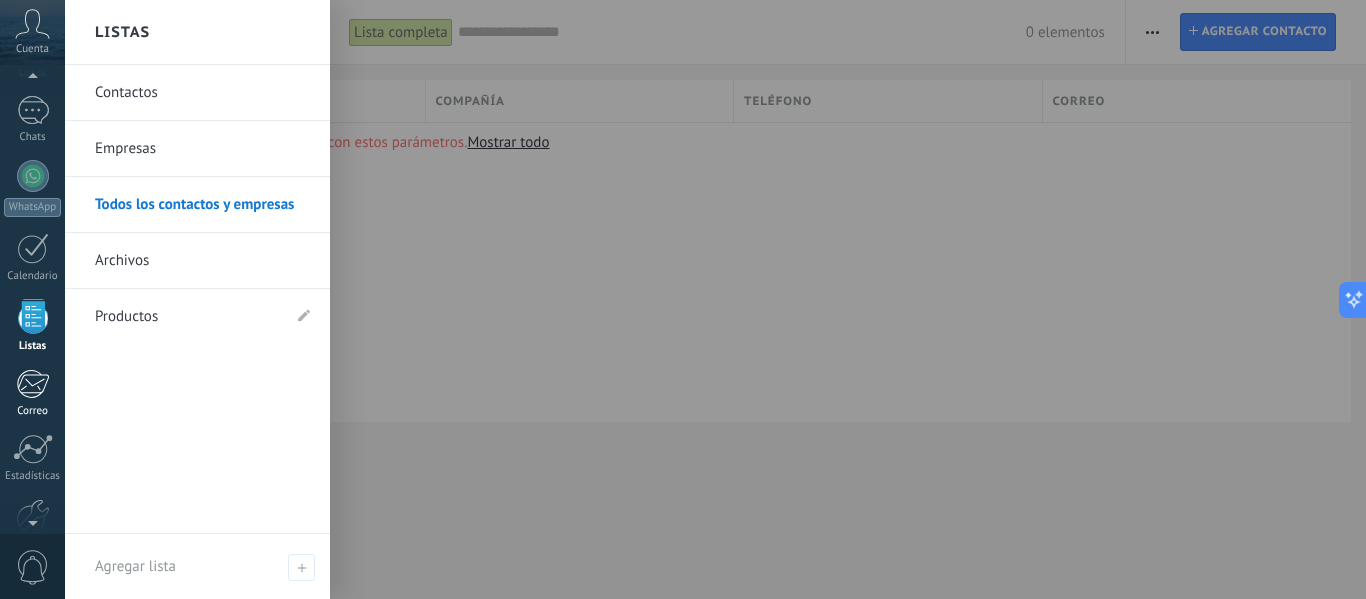click at bounding box center [32, 384] 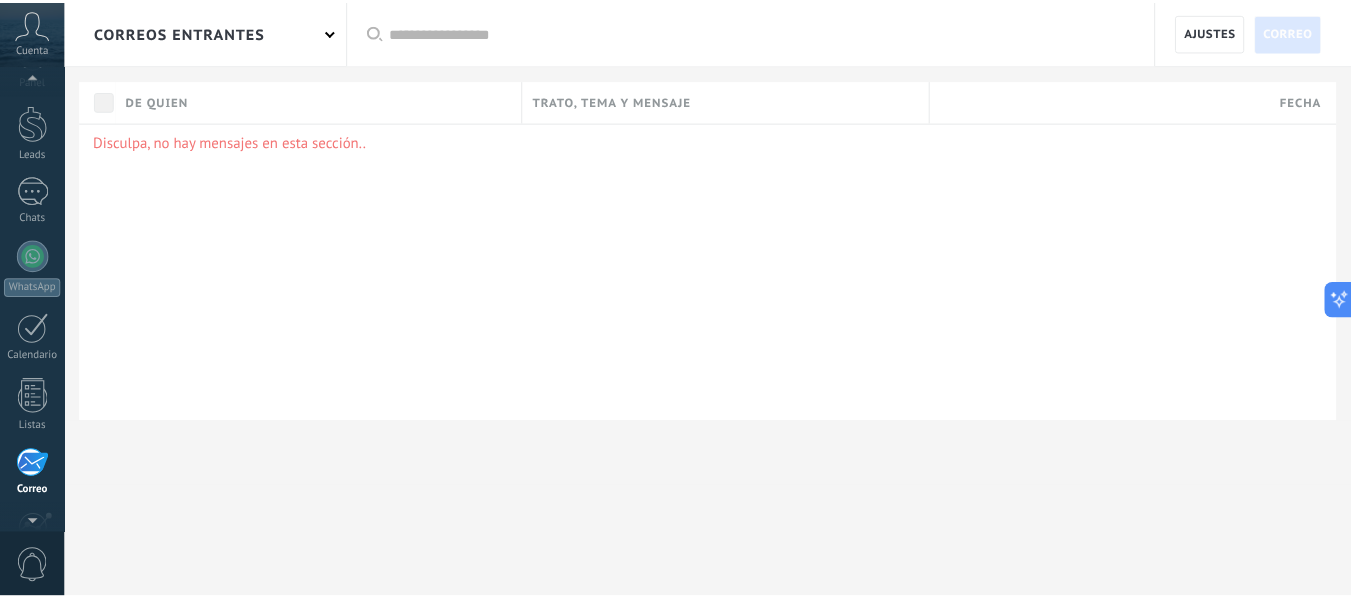 scroll, scrollTop: 0, scrollLeft: 0, axis: both 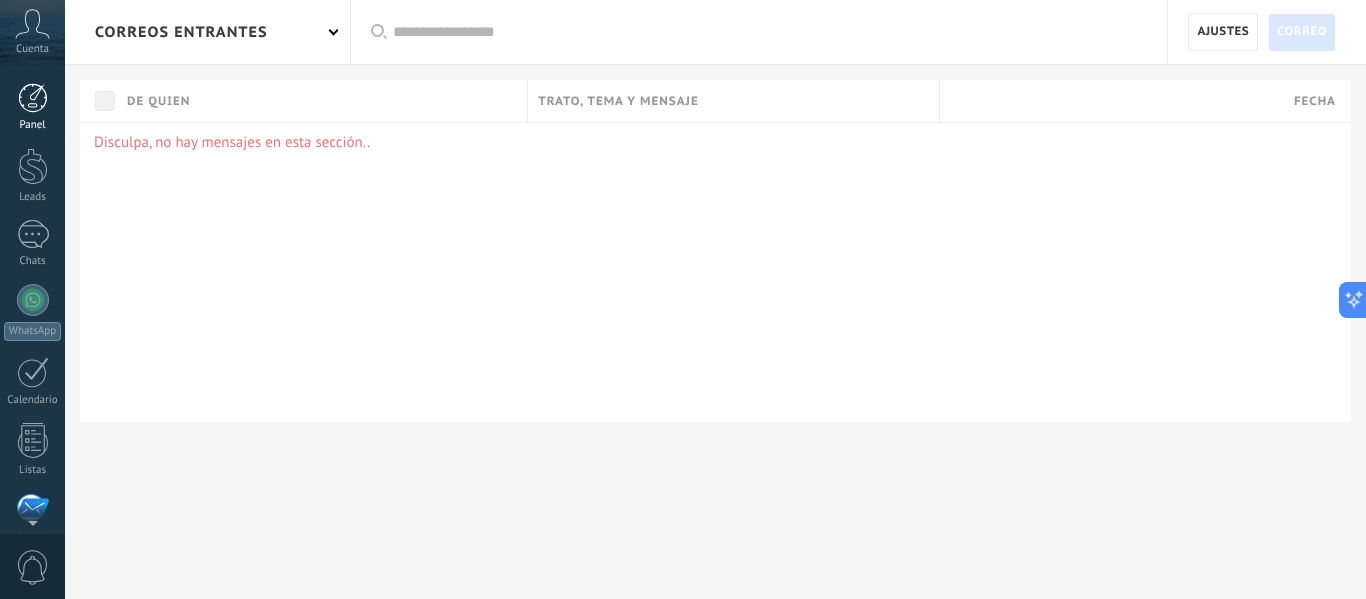 click at bounding box center [33, 98] 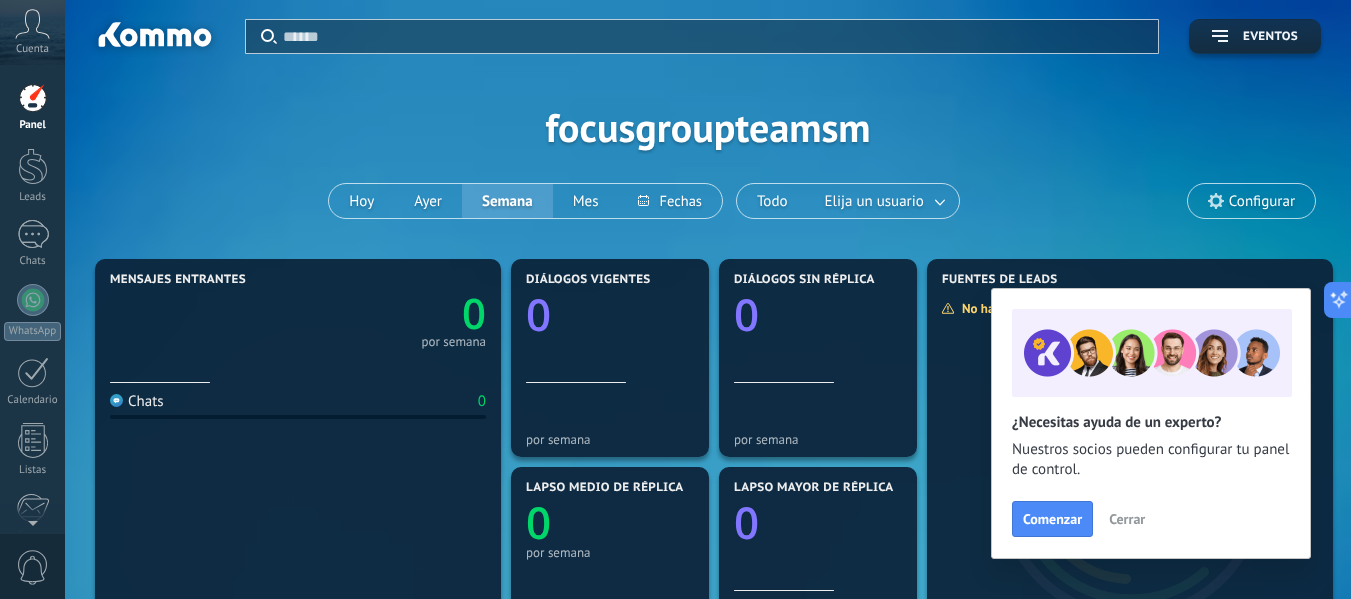 click on "Cerrar" at bounding box center (1127, 519) 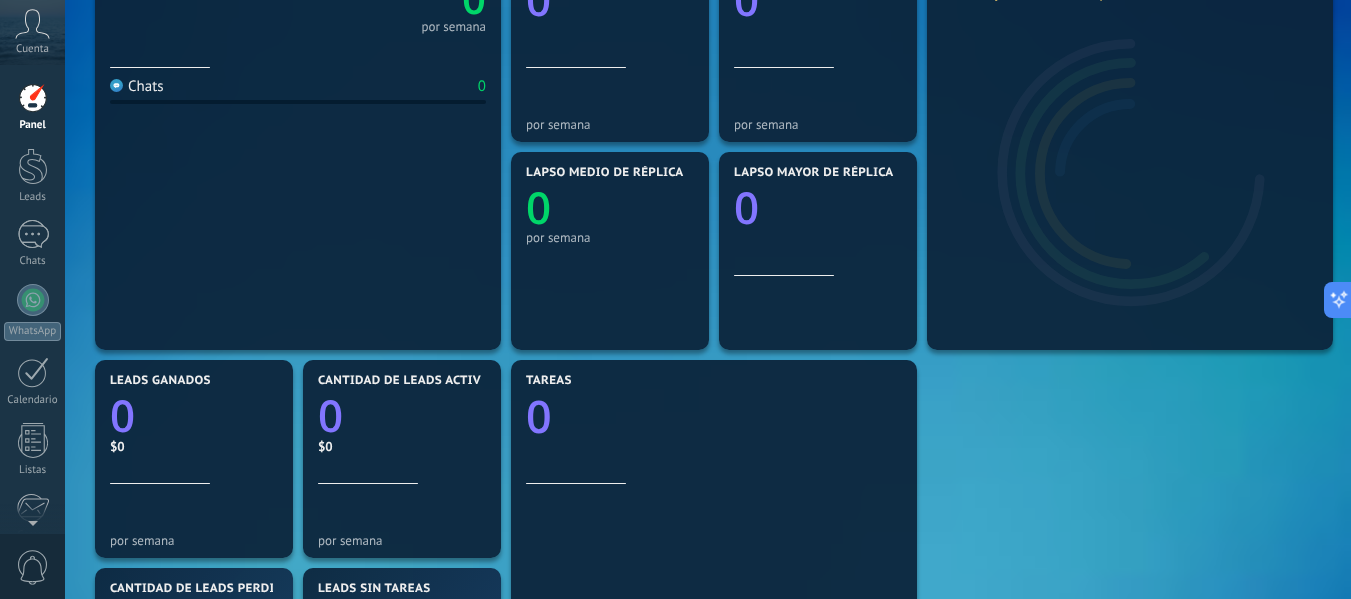 scroll, scrollTop: 359, scrollLeft: 0, axis: vertical 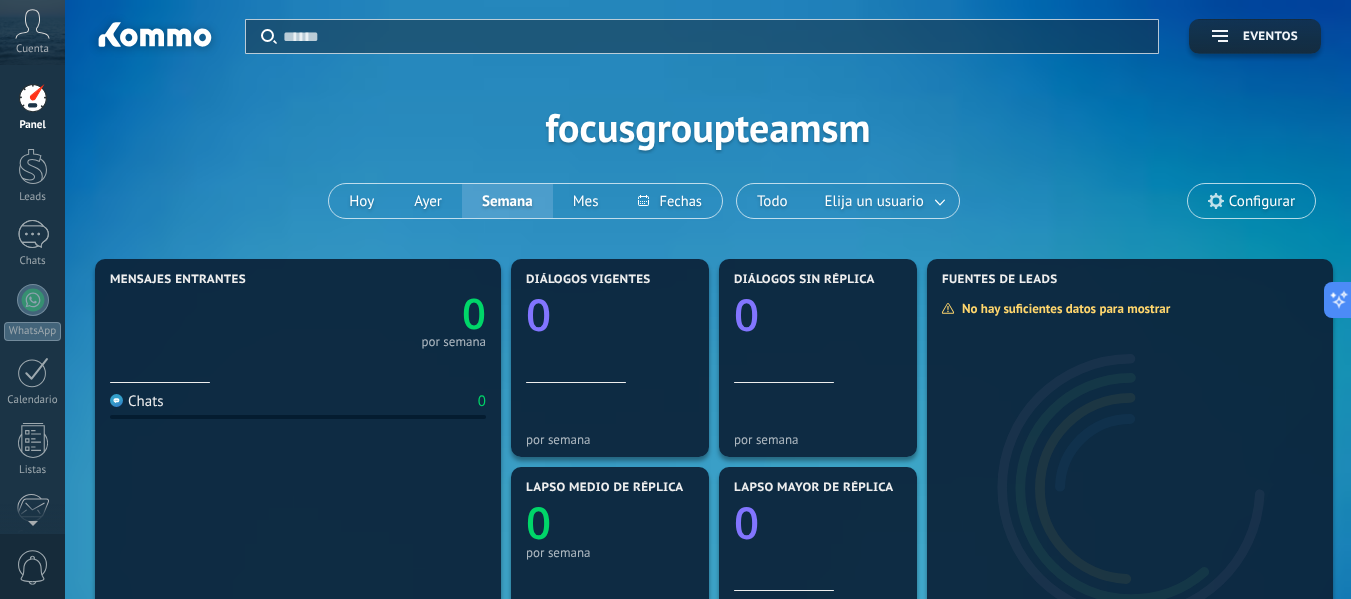 click on "Configurar" at bounding box center (1262, 201) 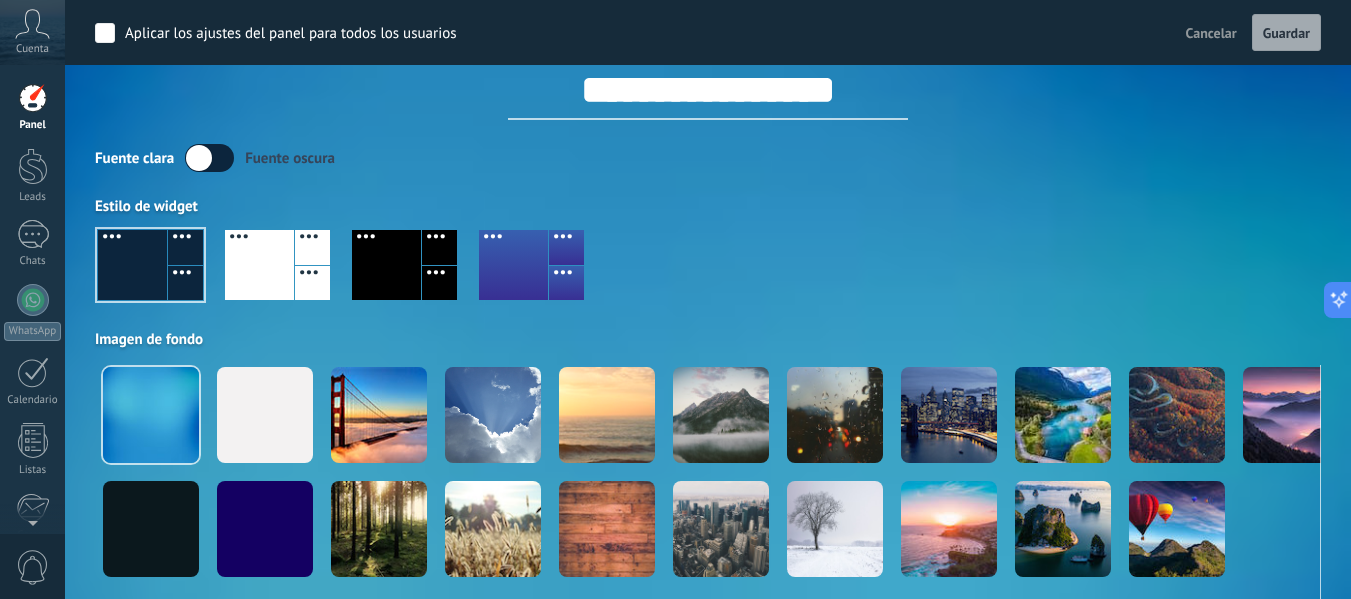 scroll, scrollTop: 0, scrollLeft: 0, axis: both 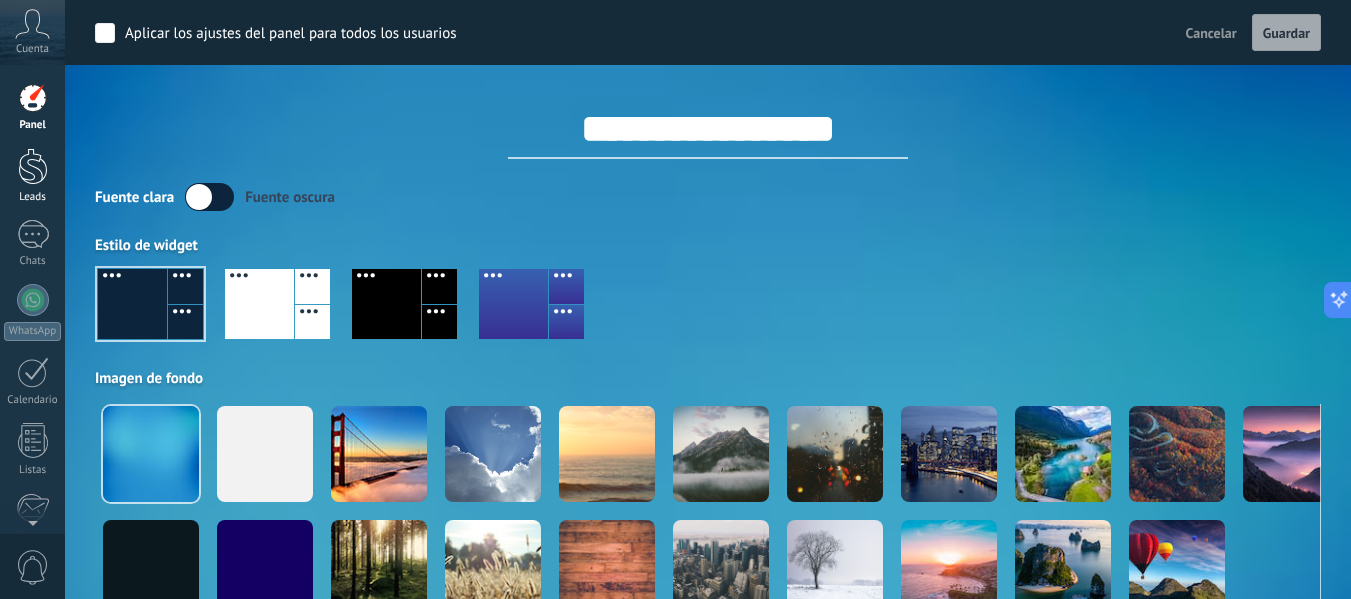 click at bounding box center [33, 166] 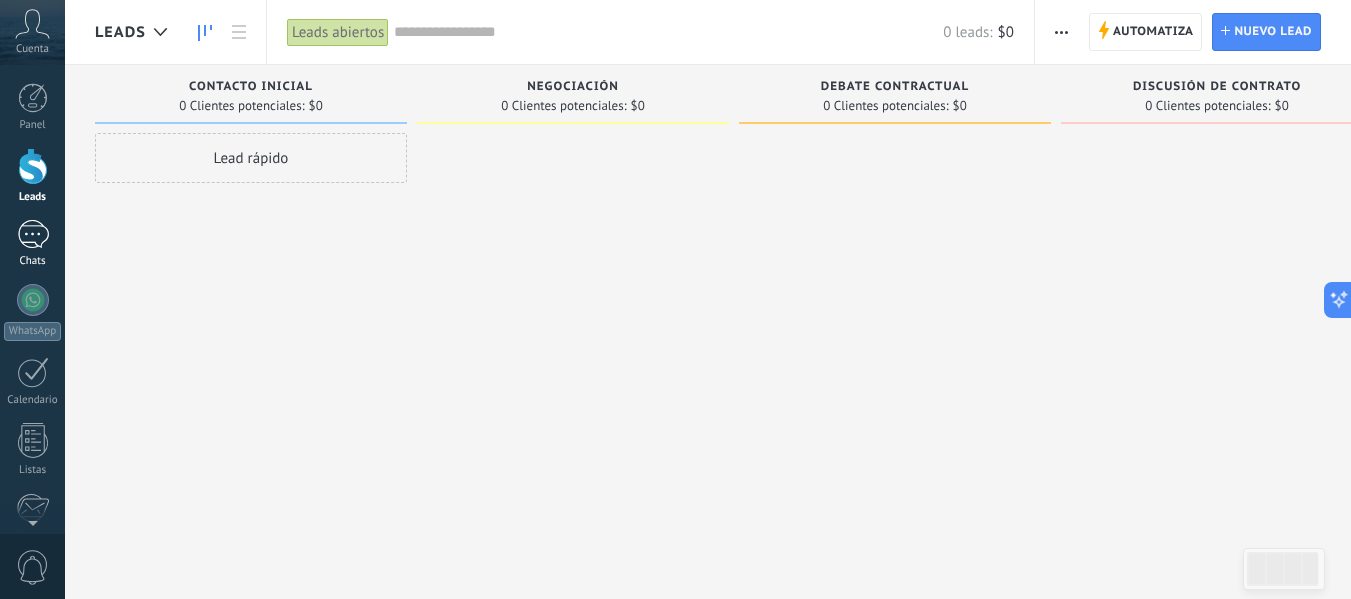 click at bounding box center (33, 234) 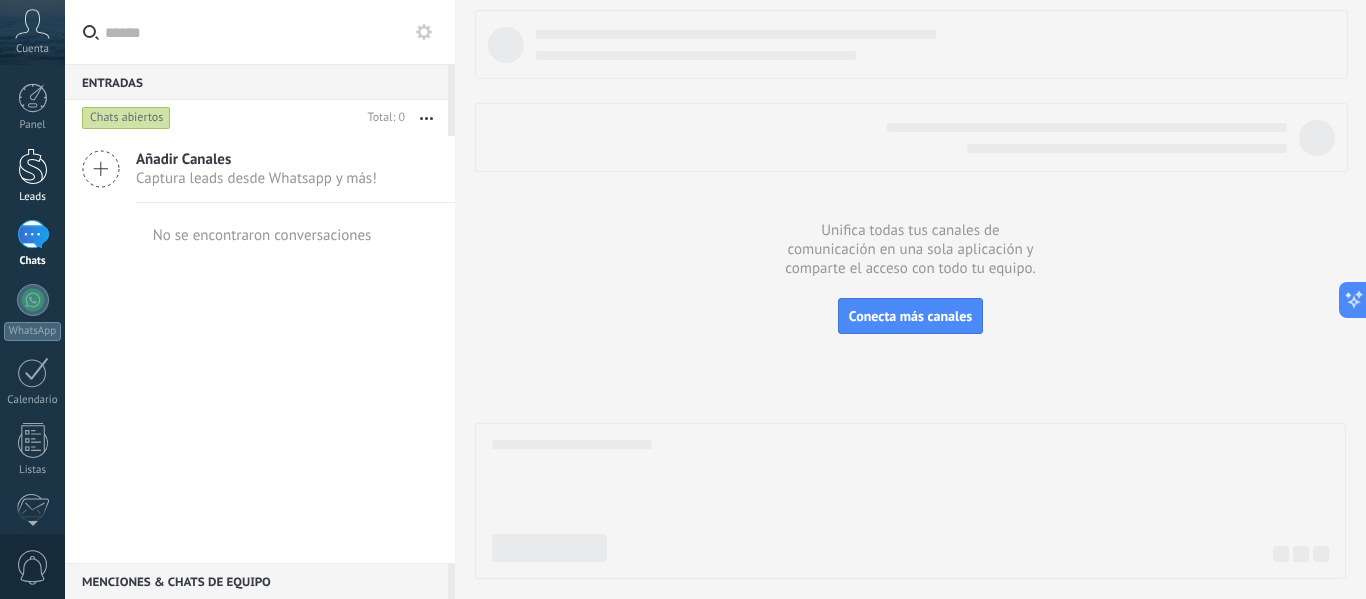 click at bounding box center (33, 166) 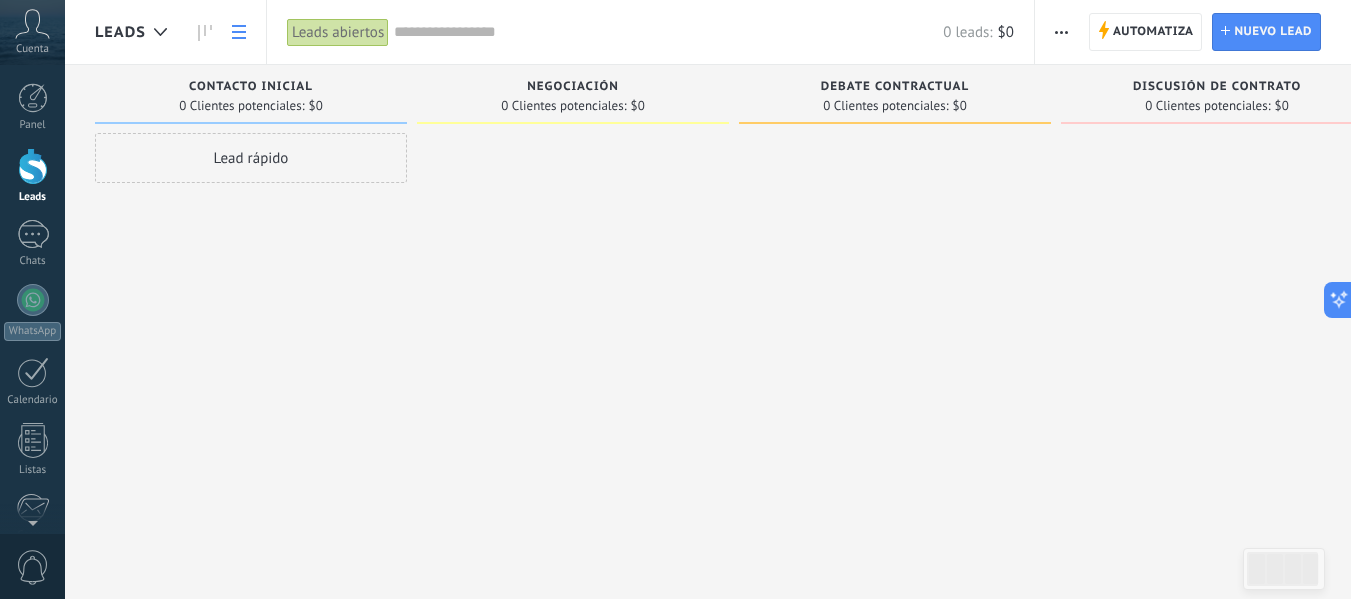 click 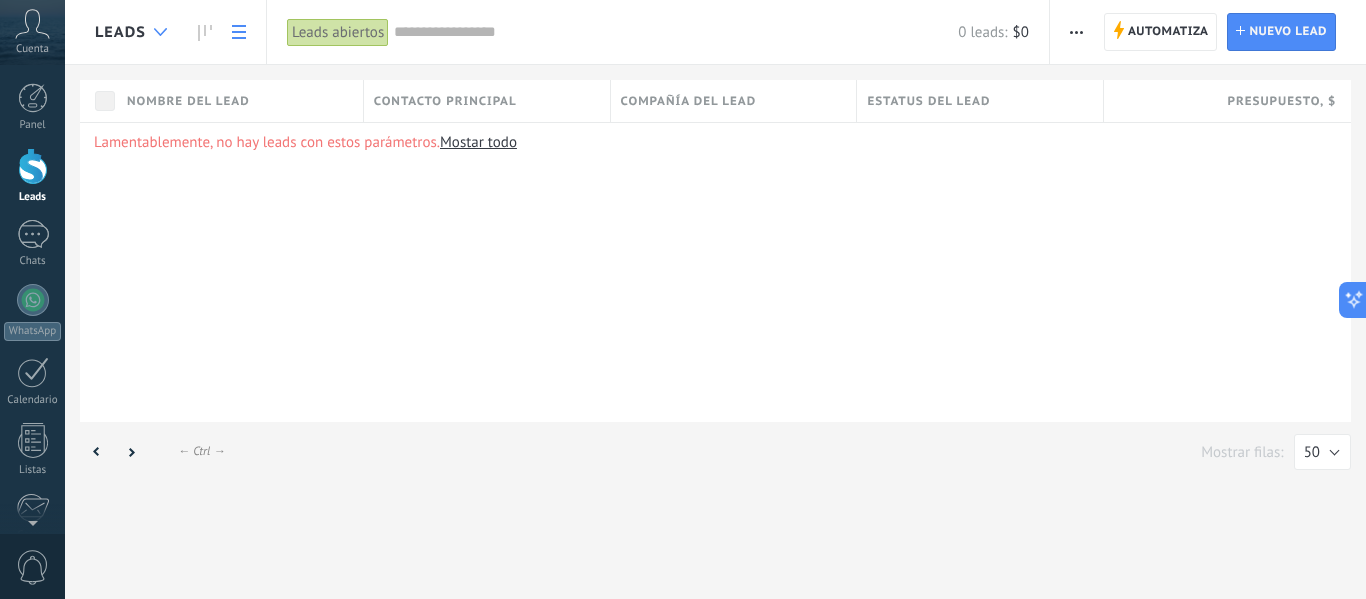 click 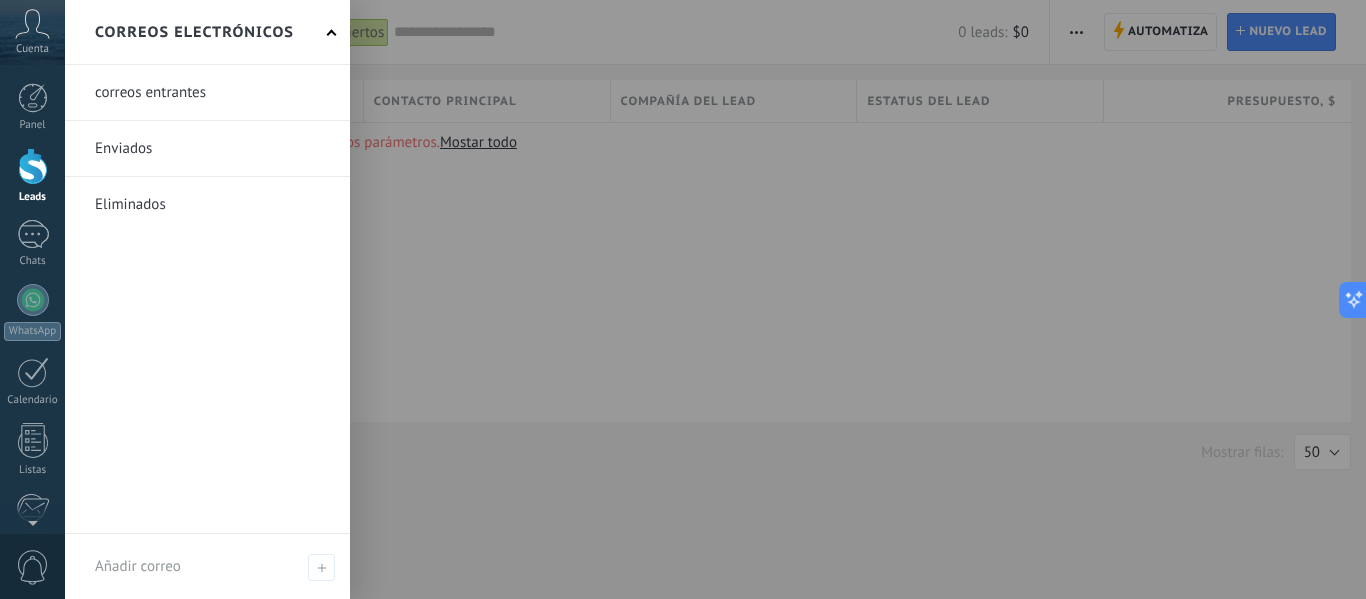 click on "Correos electrónicos" at bounding box center (207, 32) 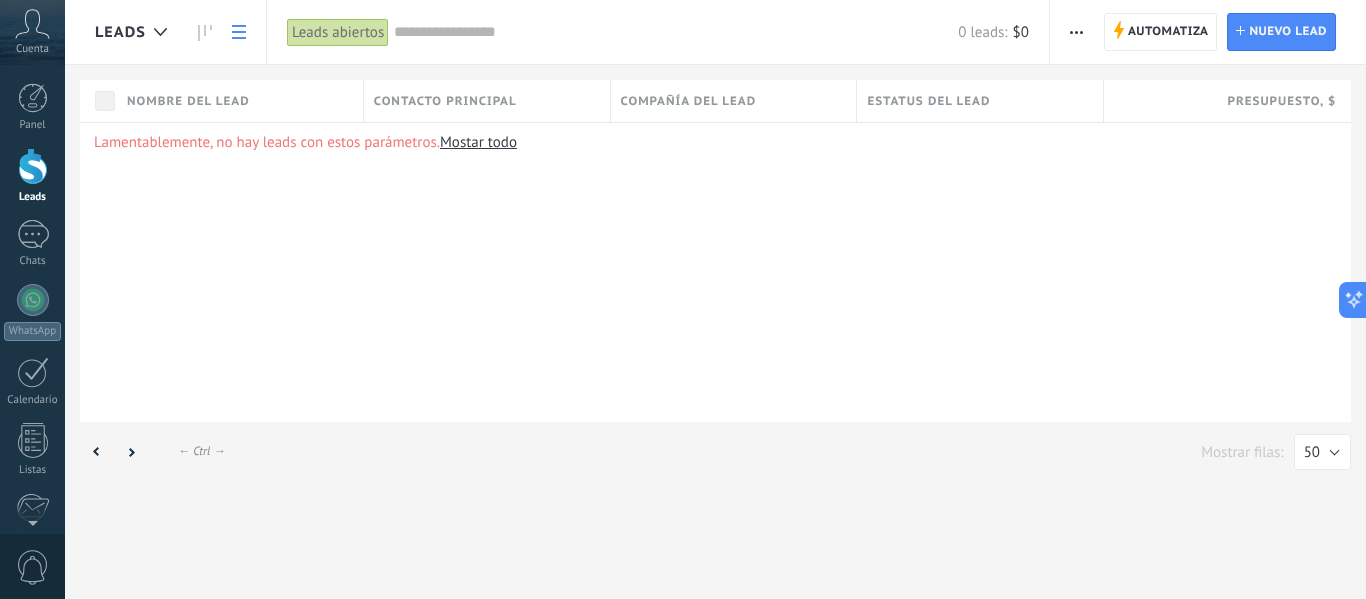 click 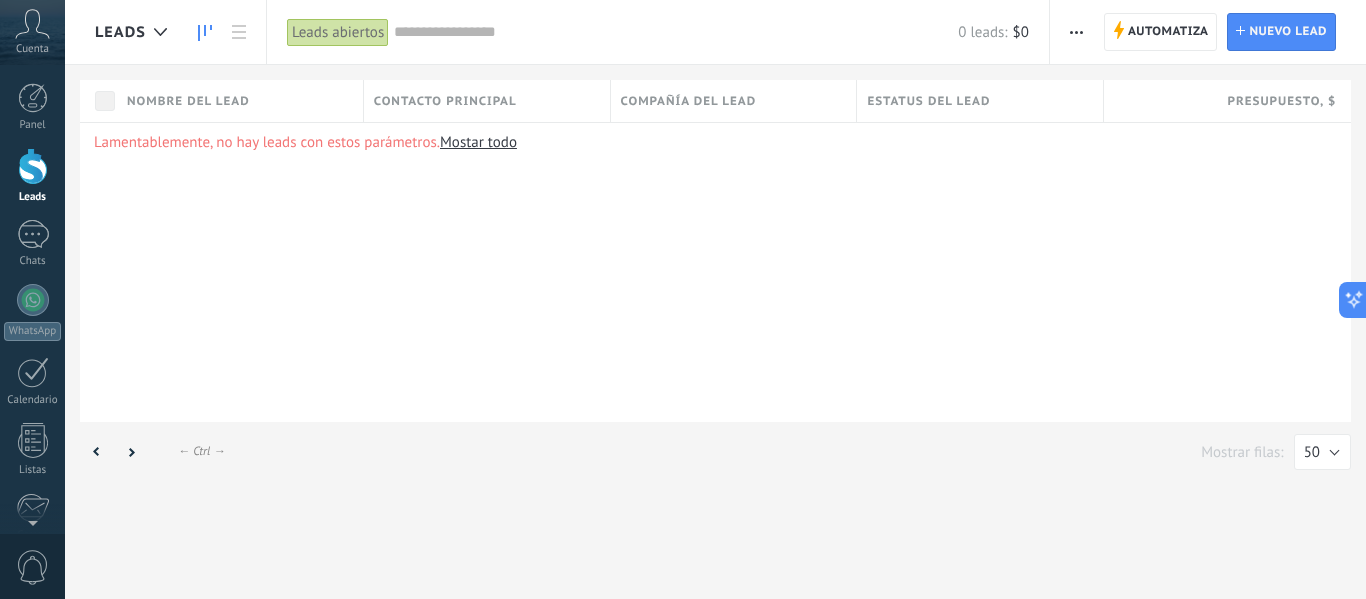 click 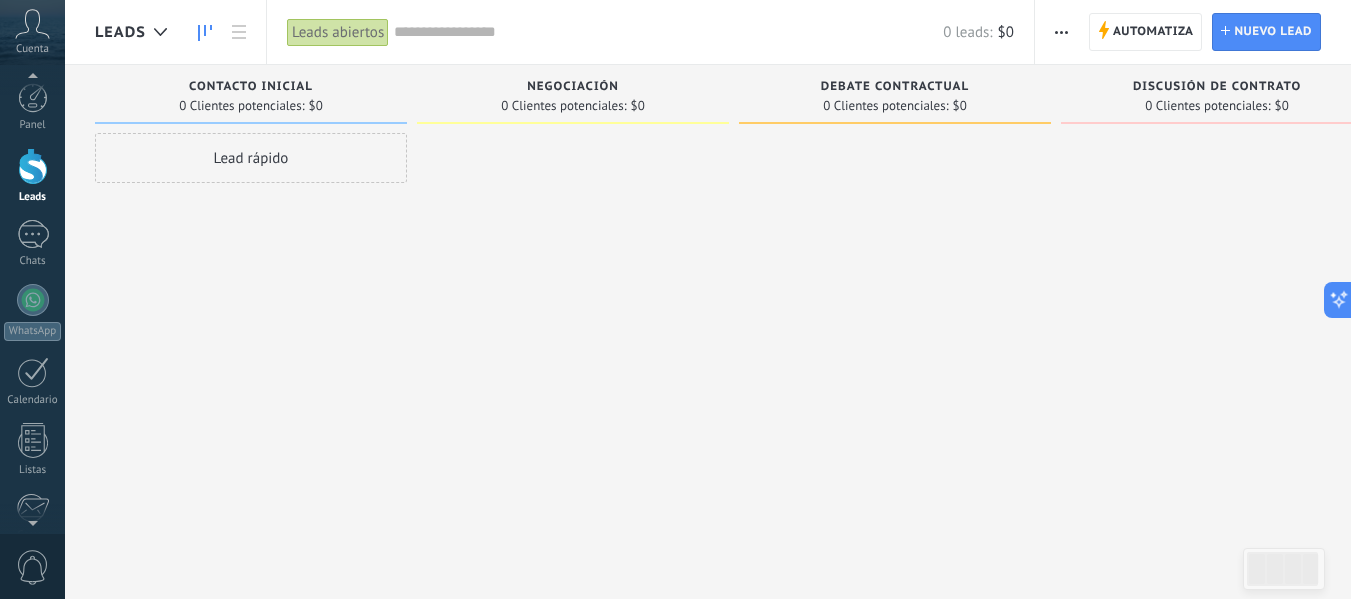 scroll, scrollTop: 93, scrollLeft: 0, axis: vertical 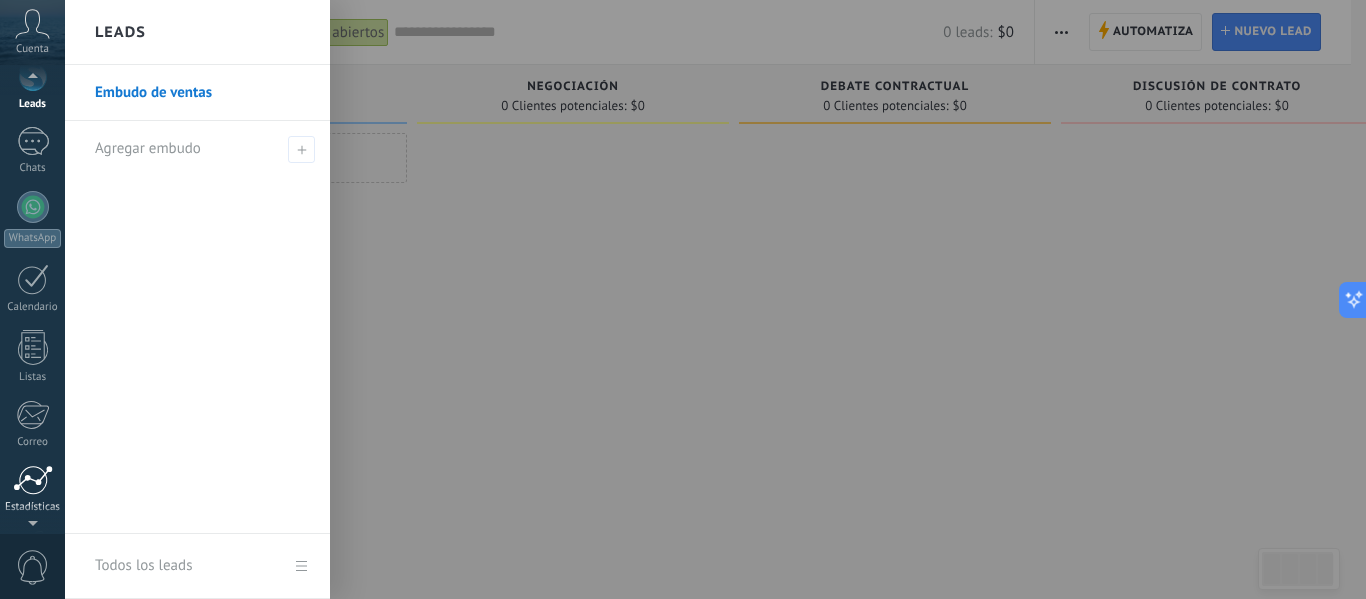 click on "Estadísticas" at bounding box center [32, 489] 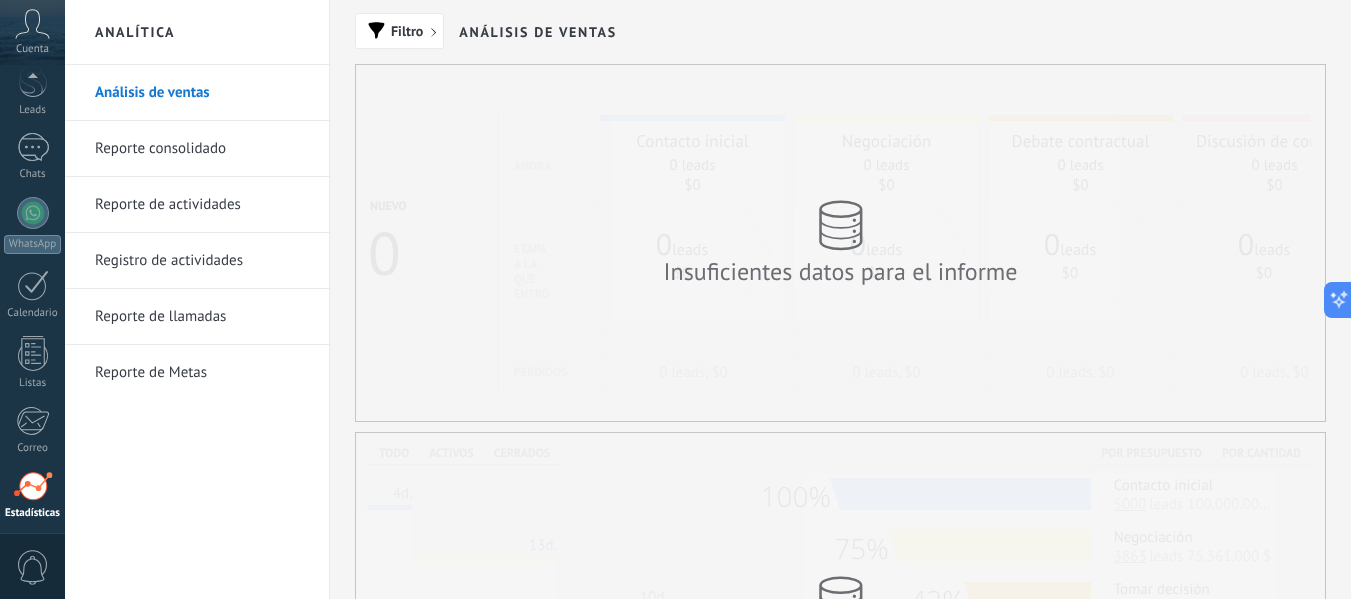 scroll, scrollTop: 233, scrollLeft: 0, axis: vertical 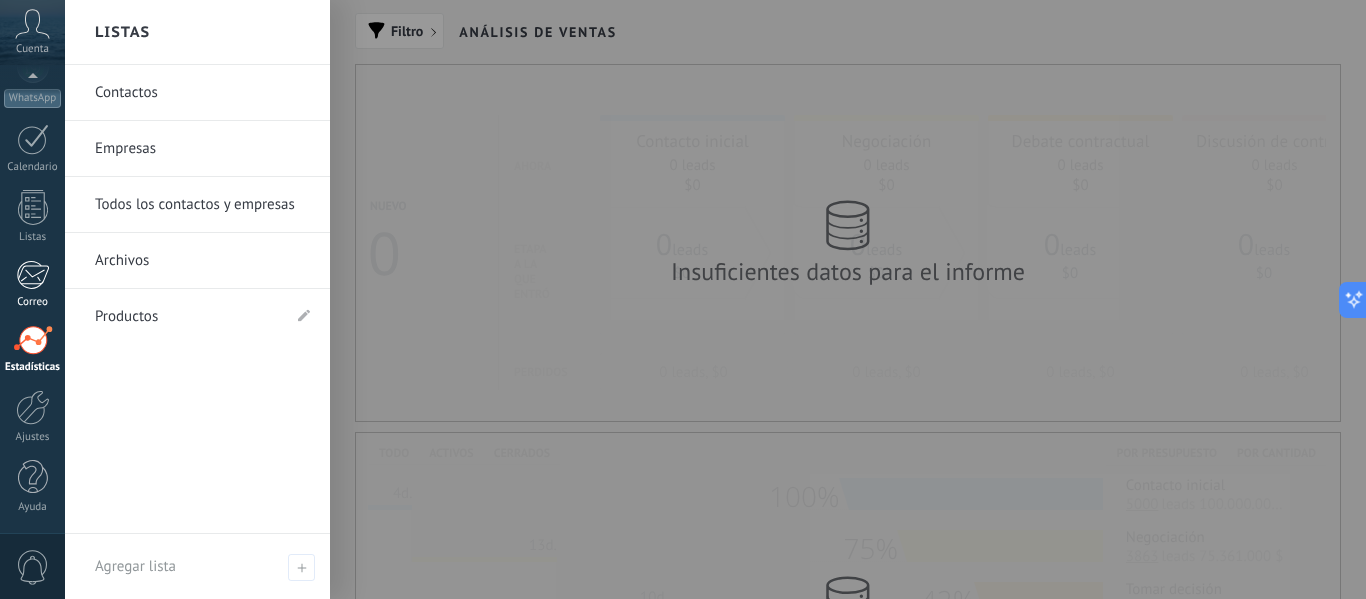 click at bounding box center [32, 275] 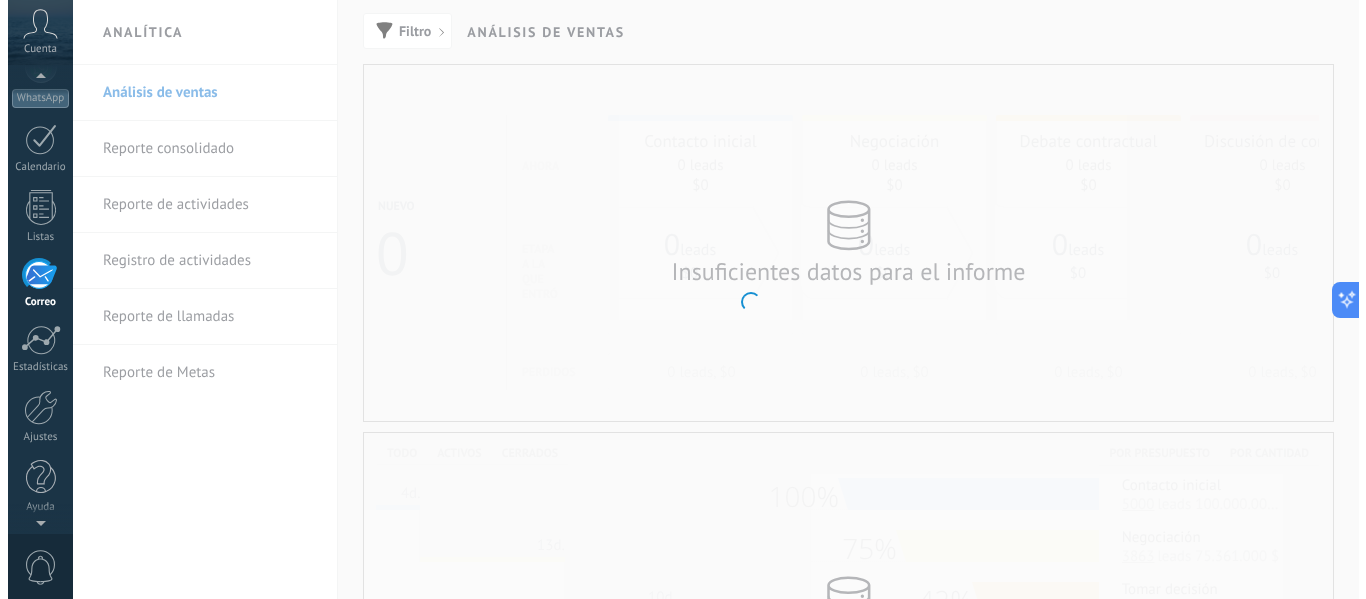 scroll, scrollTop: 194, scrollLeft: 0, axis: vertical 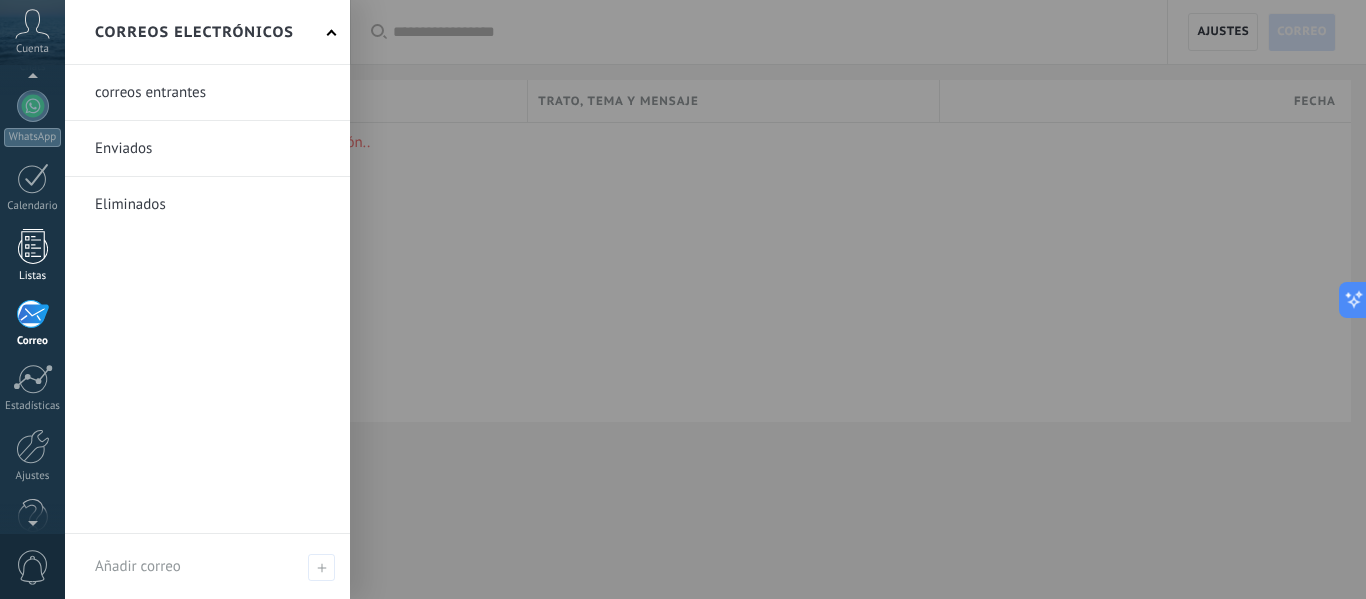 click at bounding box center (33, 246) 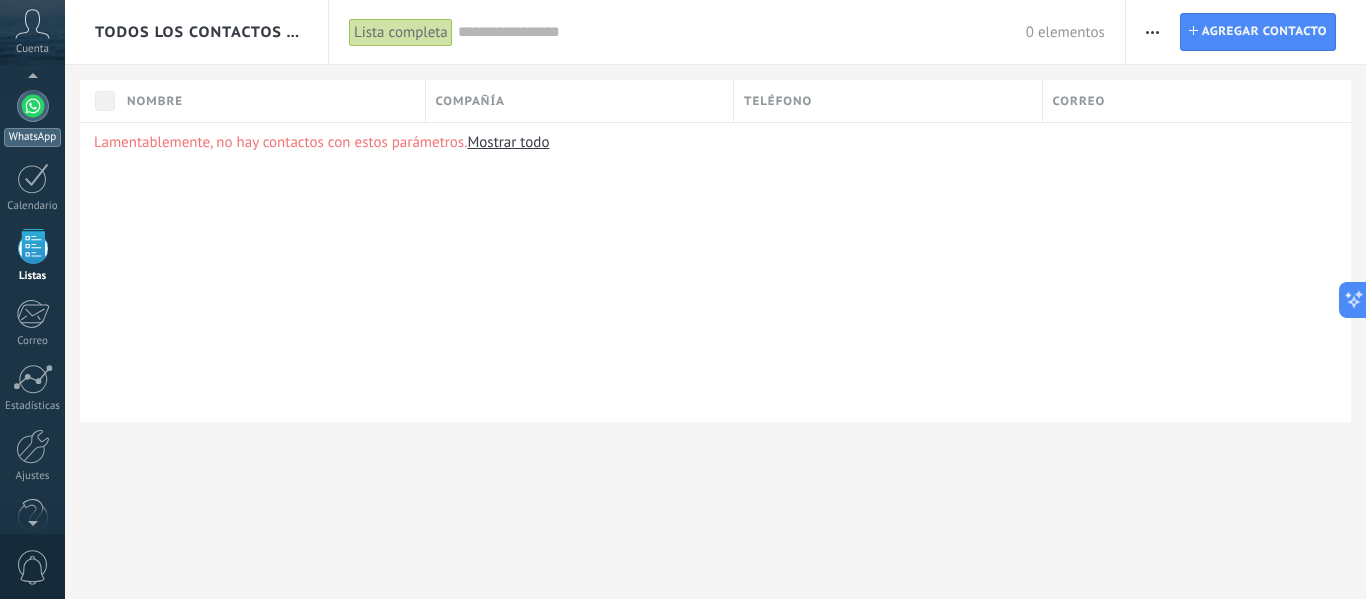 scroll, scrollTop: 124, scrollLeft: 0, axis: vertical 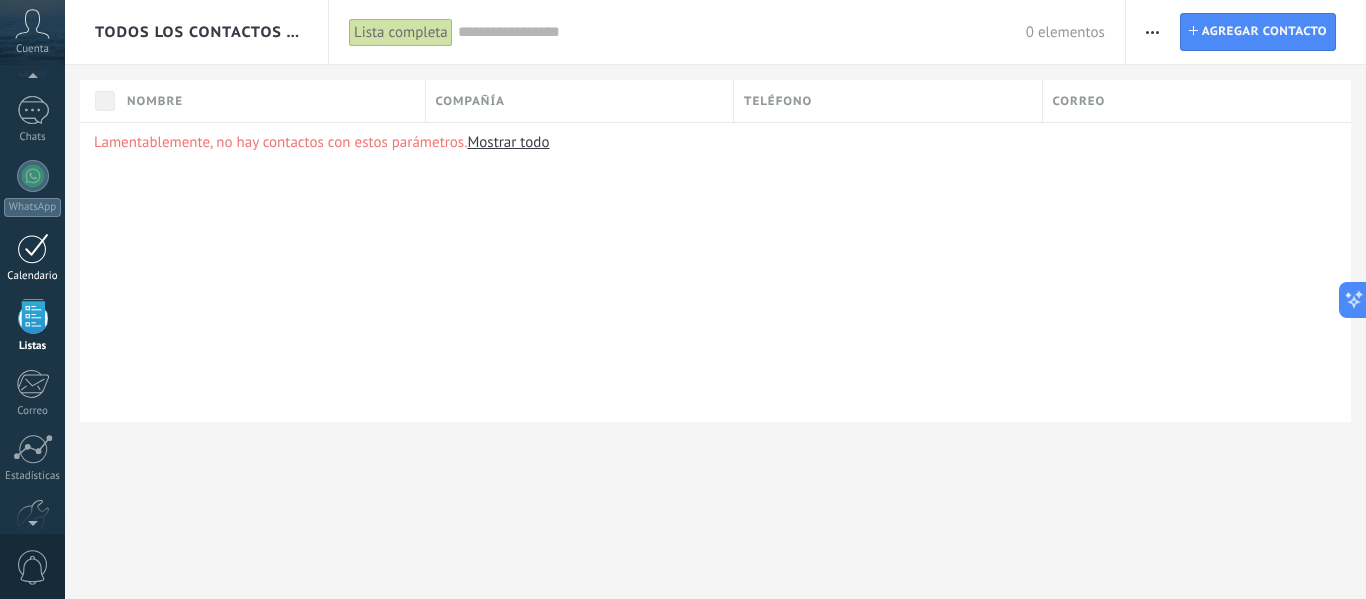 click at bounding box center (33, 248) 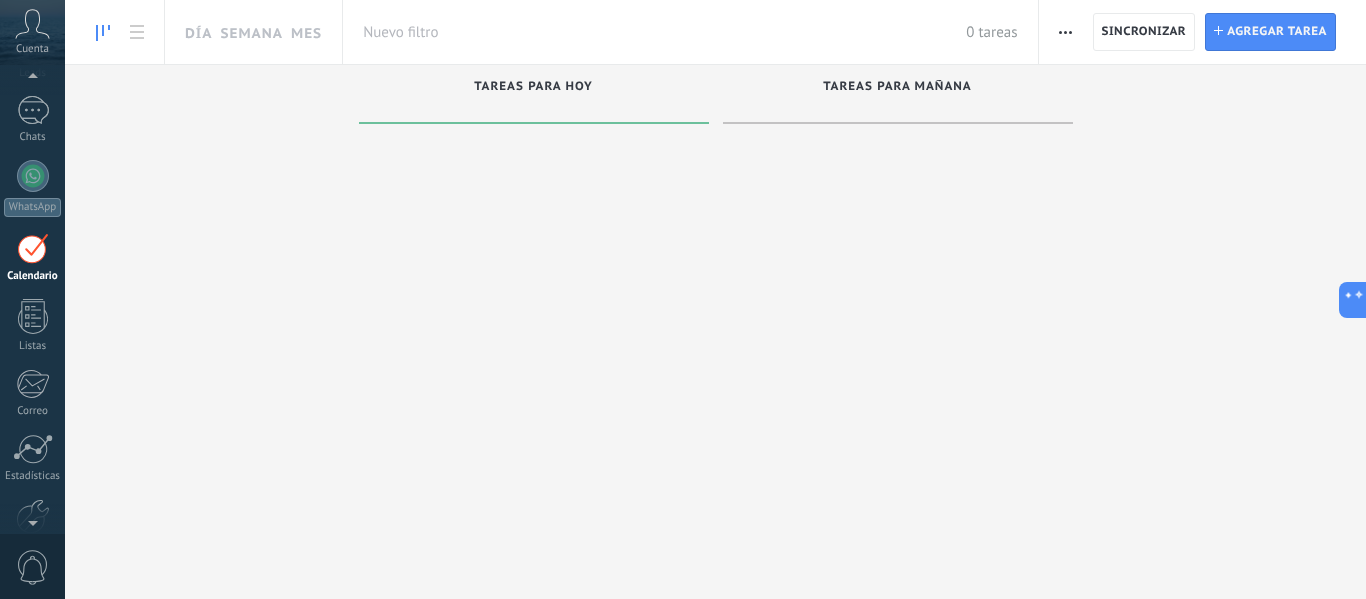 scroll, scrollTop: 58, scrollLeft: 0, axis: vertical 